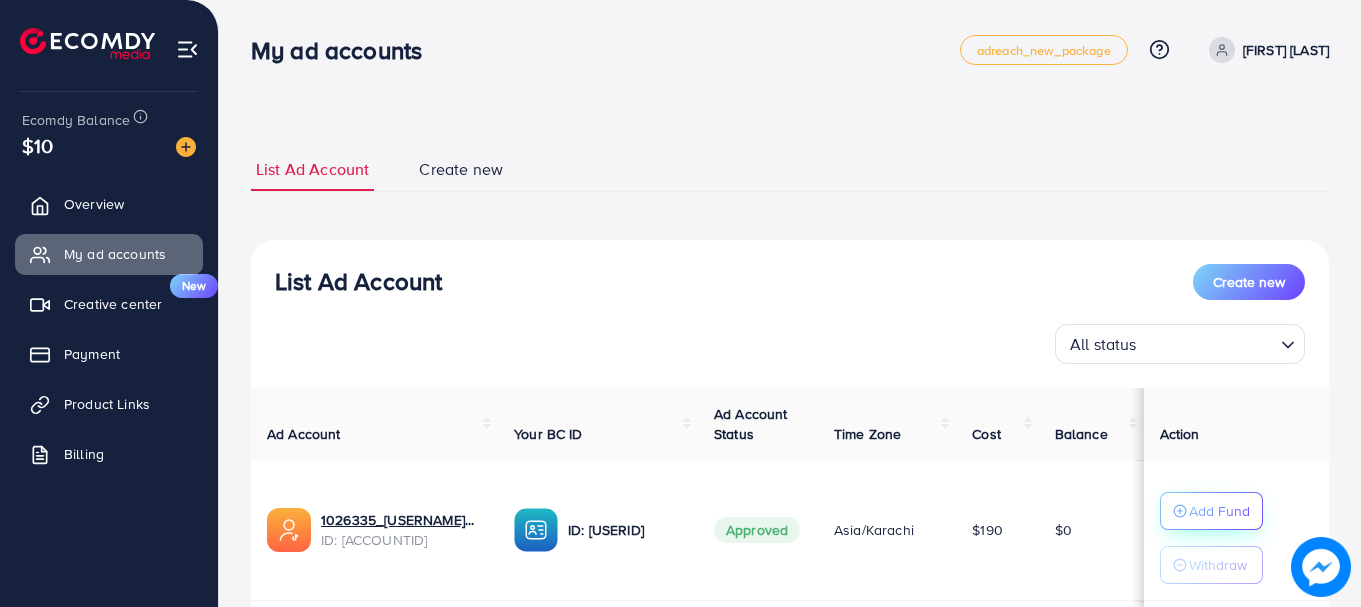 click 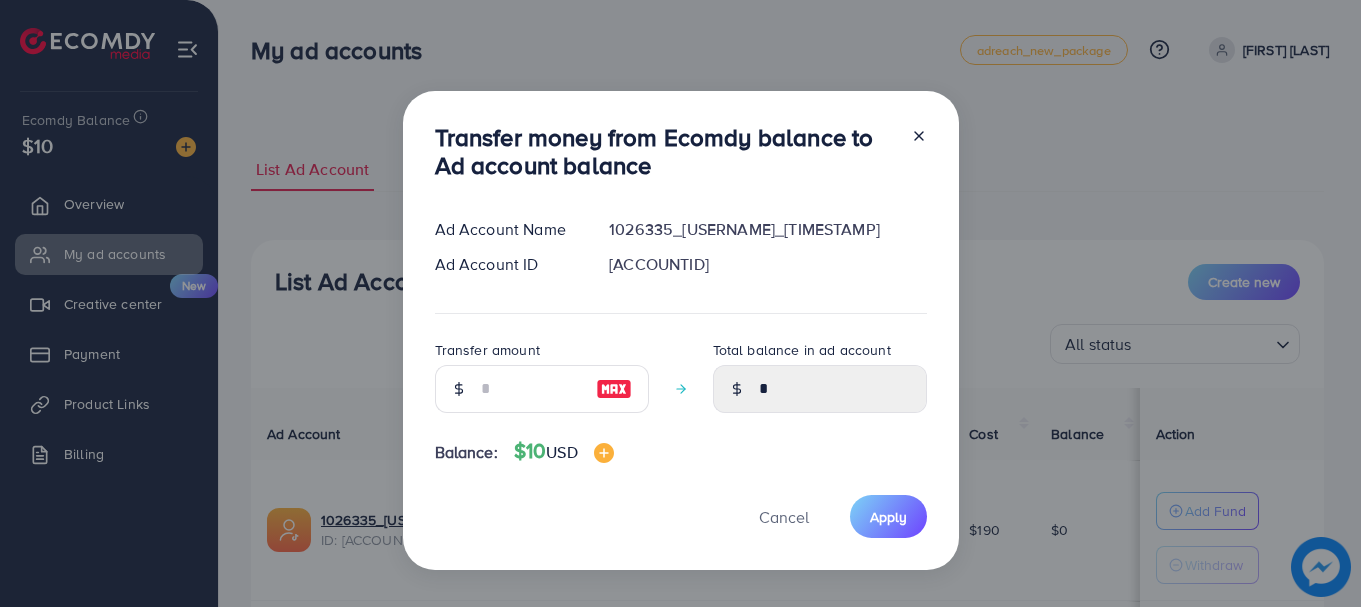 scroll, scrollTop: 0, scrollLeft: 0, axis: both 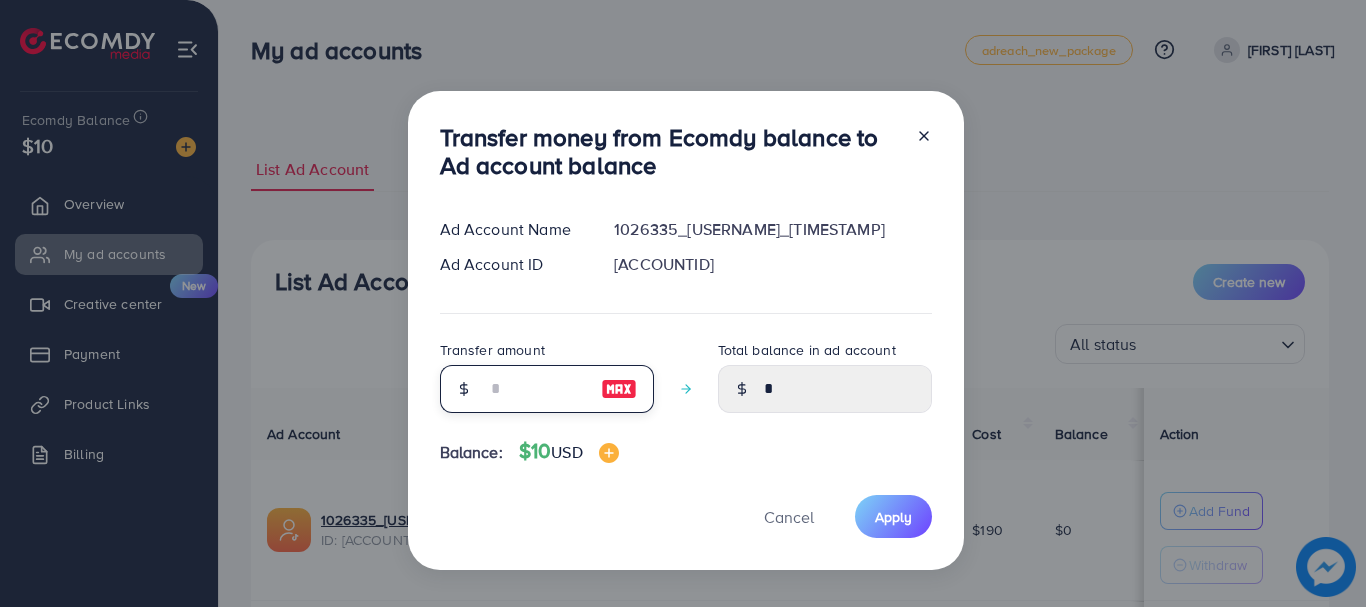 click at bounding box center [536, 389] 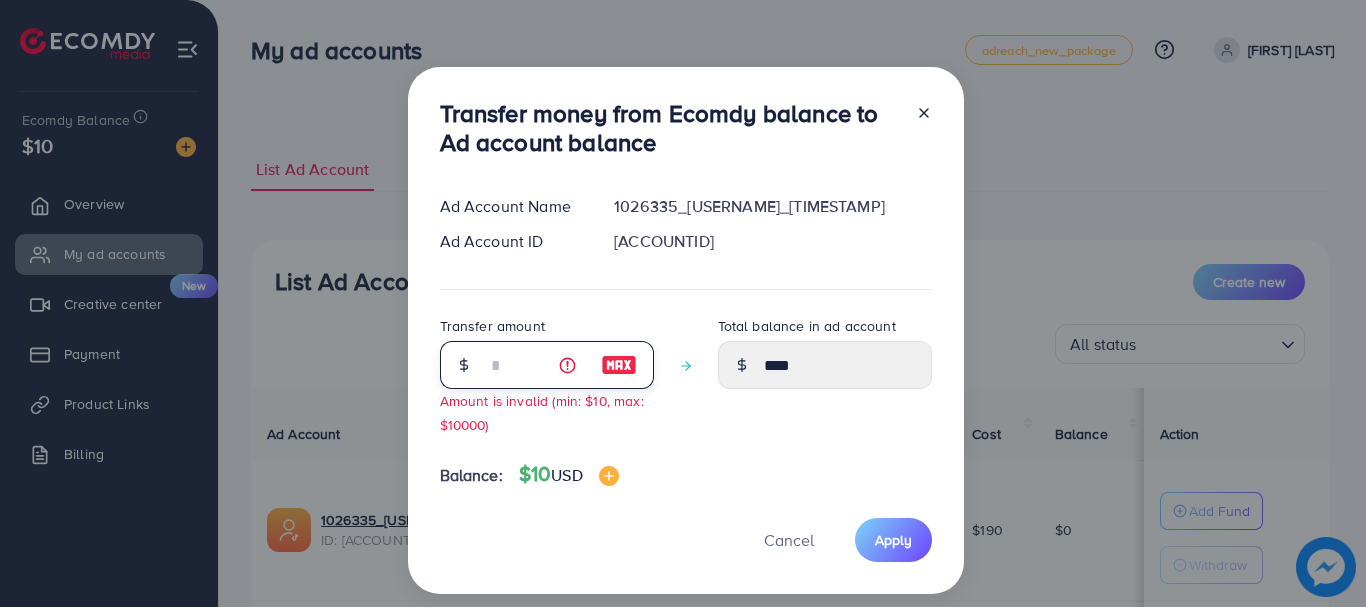 type on "**" 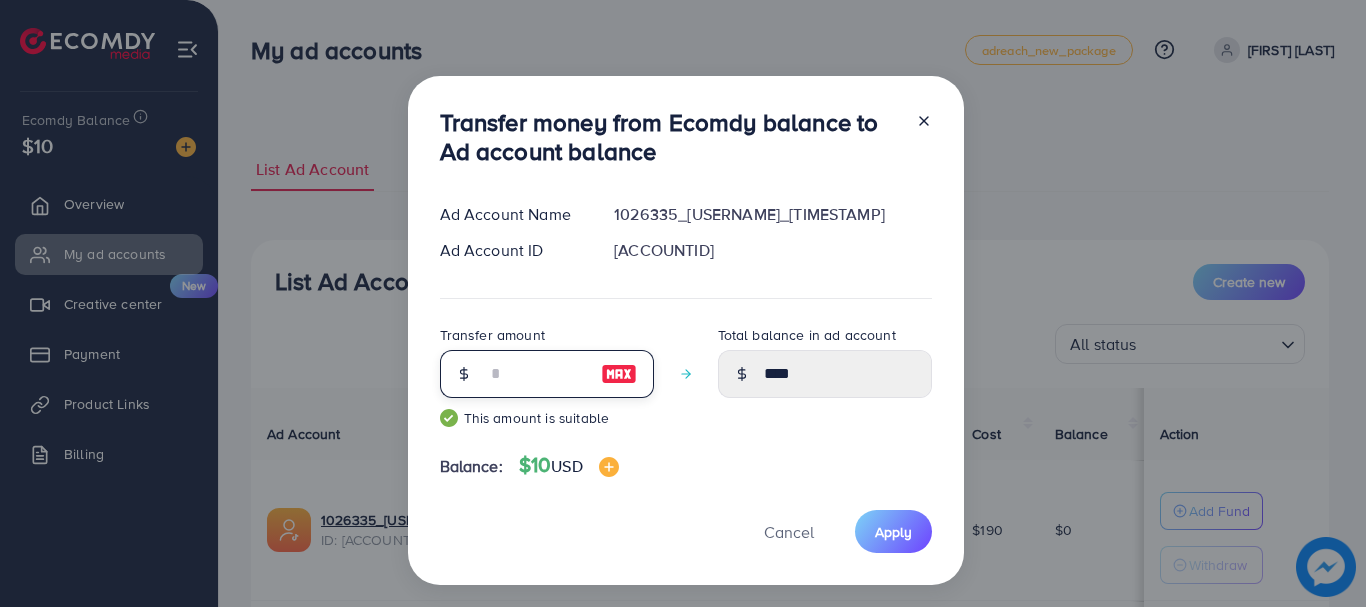 type on "*****" 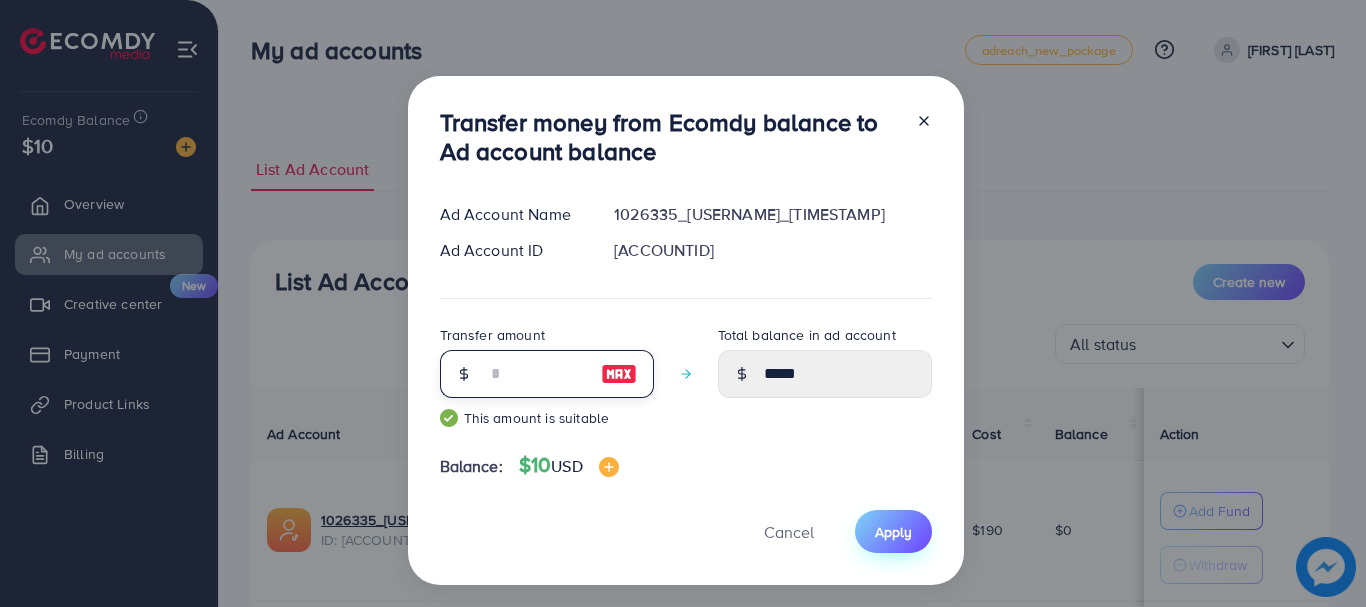 type on "**" 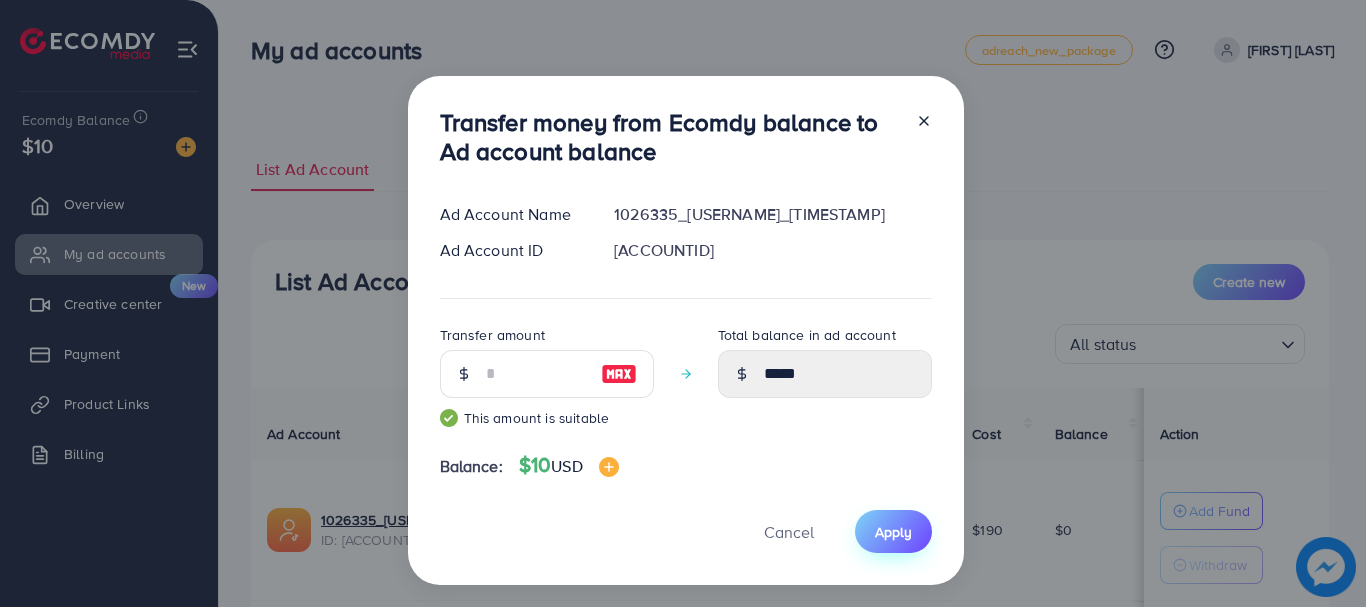 click on "Apply" at bounding box center [893, 532] 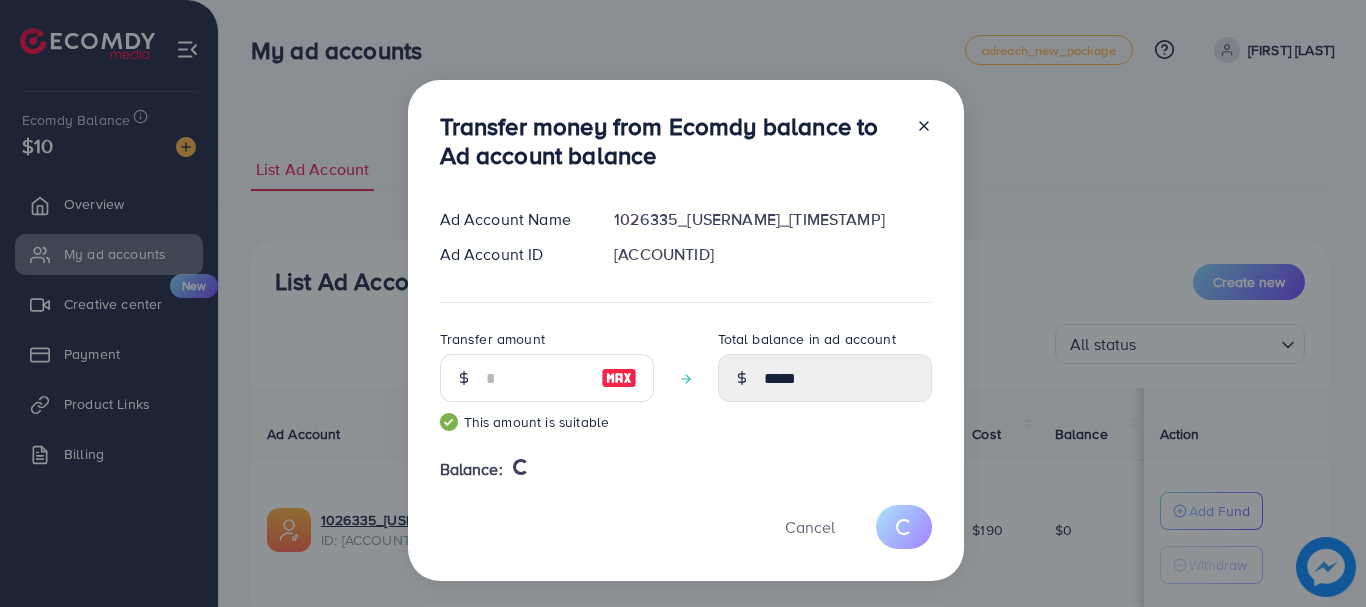 type 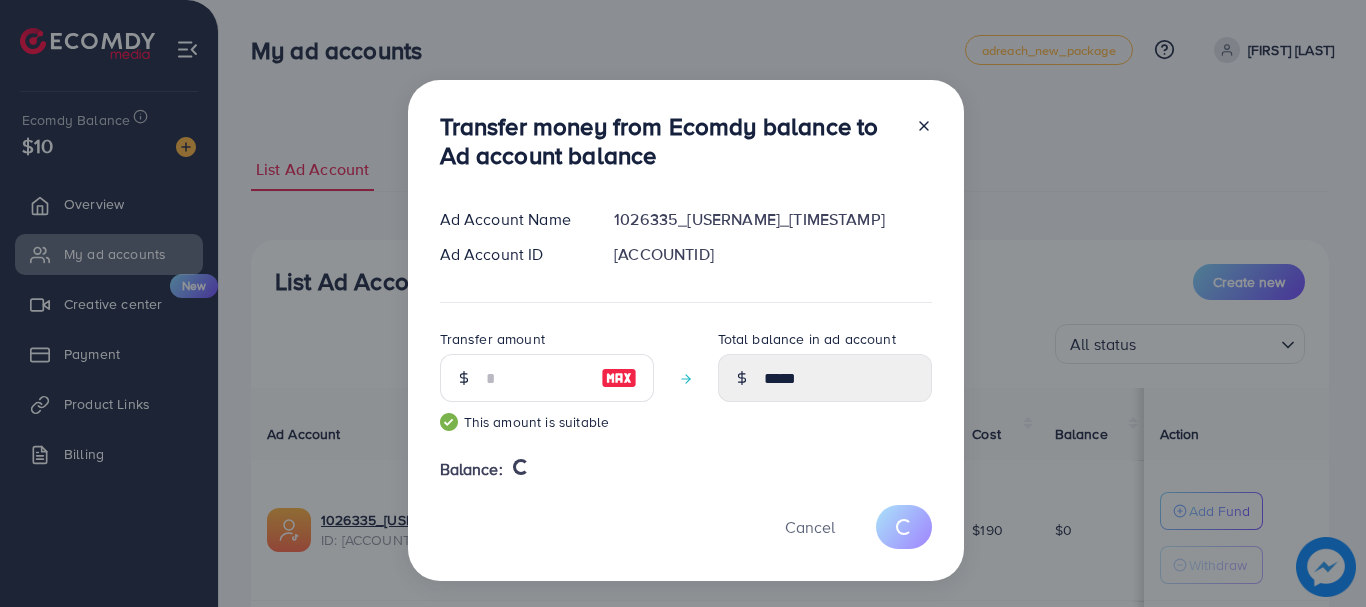 type on "*" 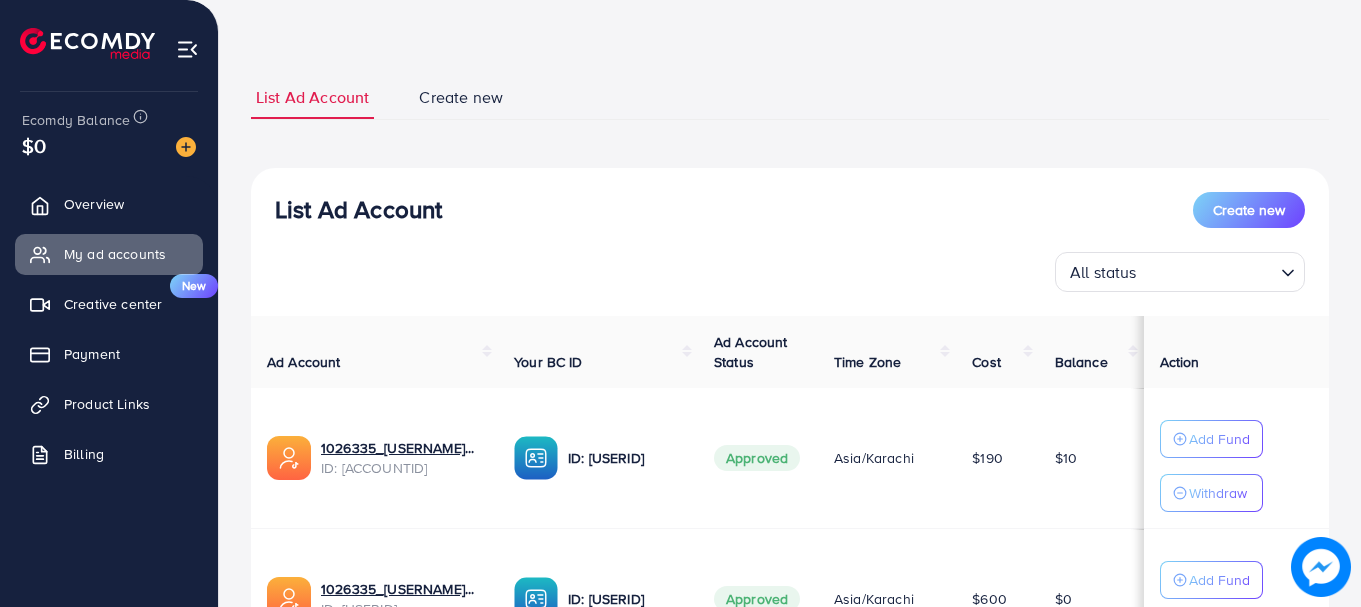 scroll, scrollTop: 100, scrollLeft: 0, axis: vertical 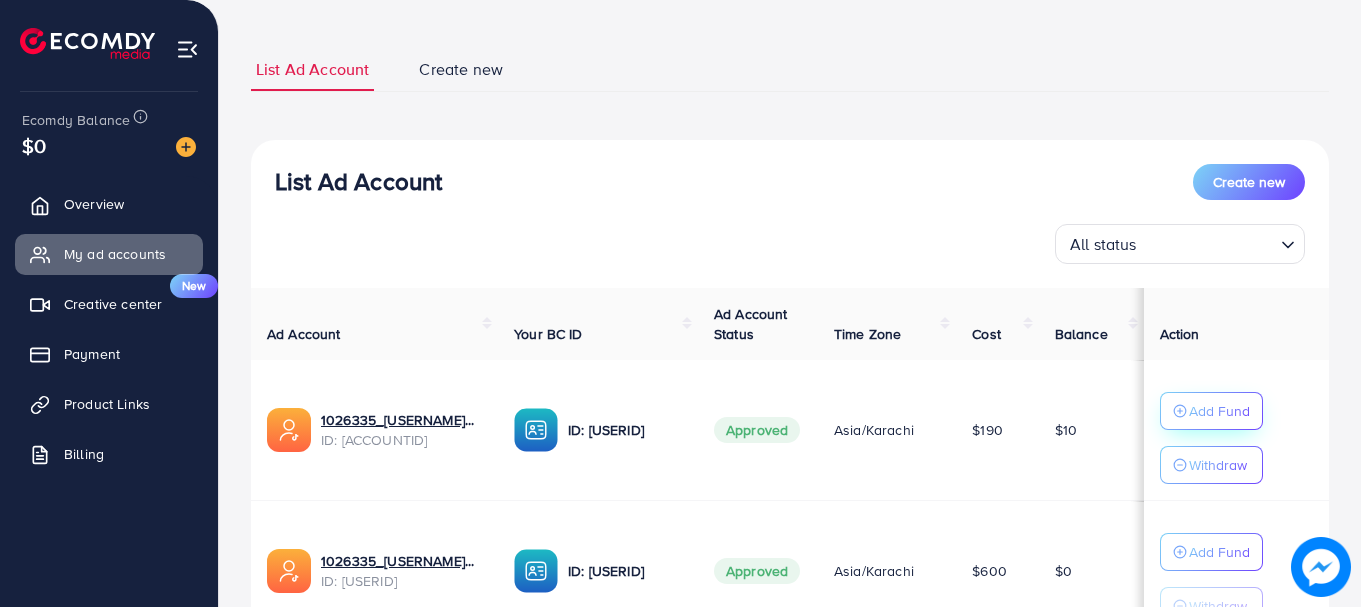 click on "Add Fund" at bounding box center (1219, 411) 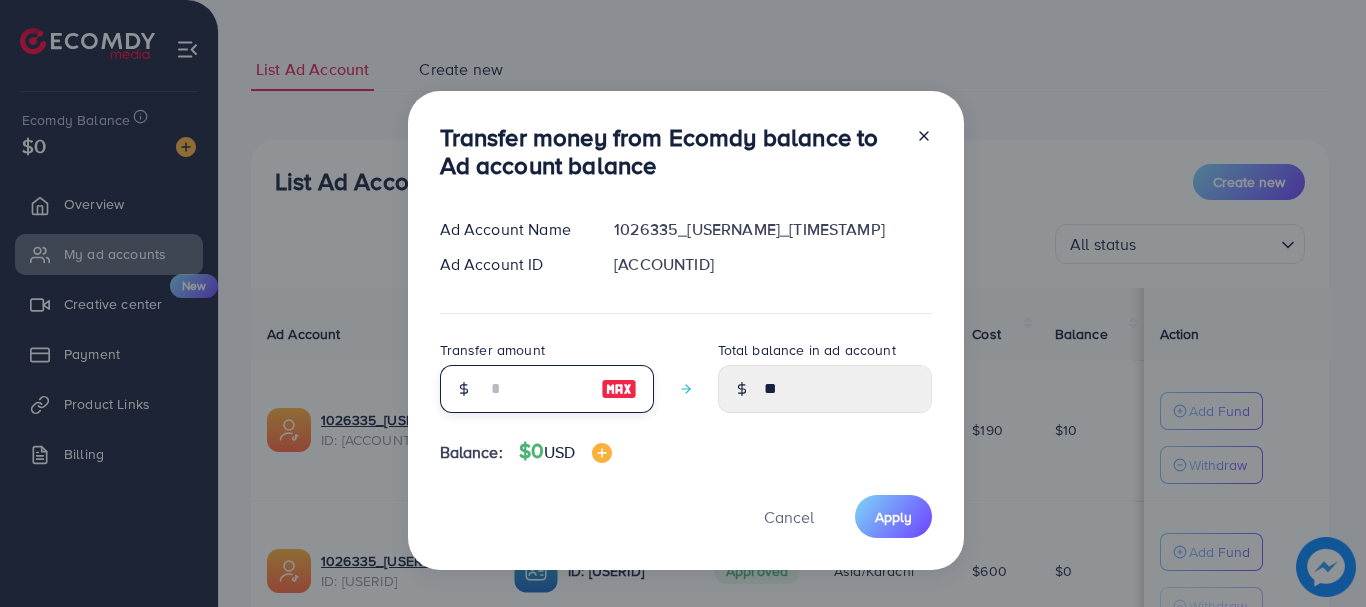 click at bounding box center (536, 389) 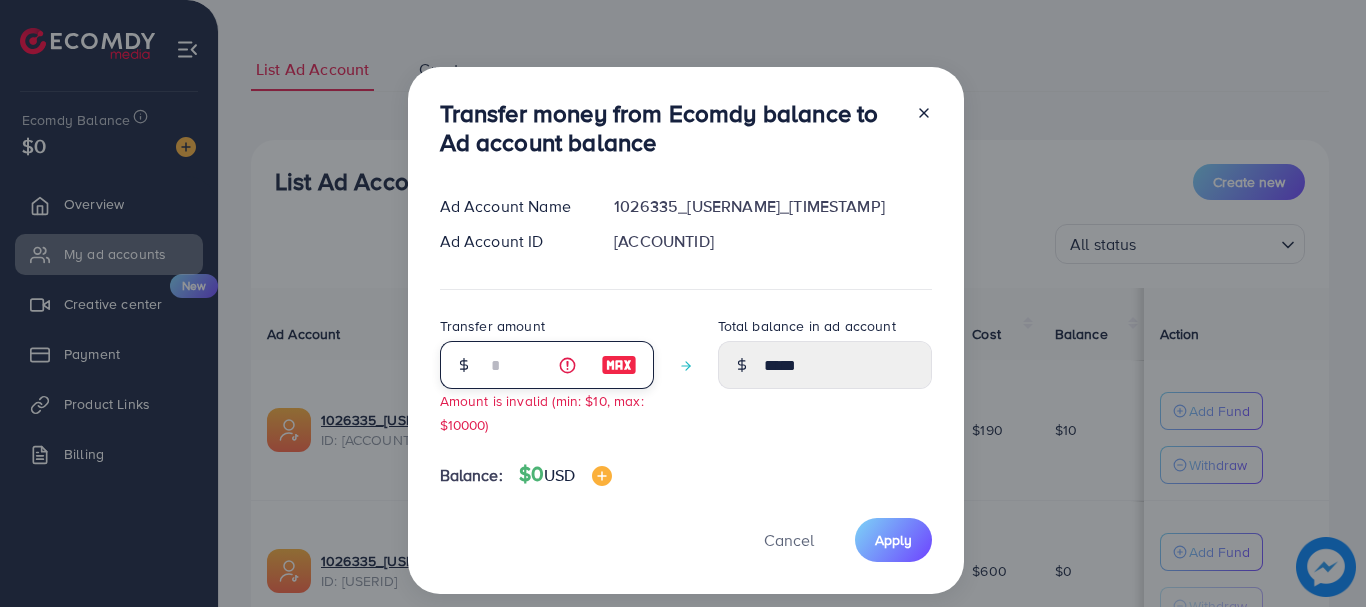 type on "*" 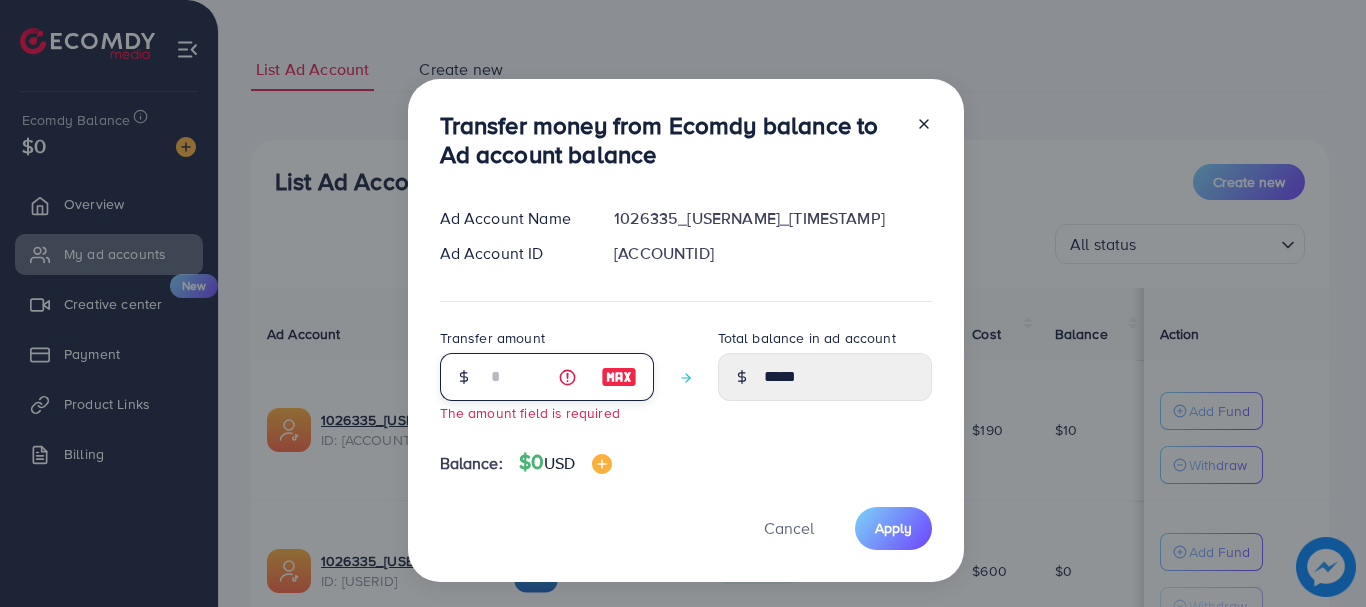 type on "*" 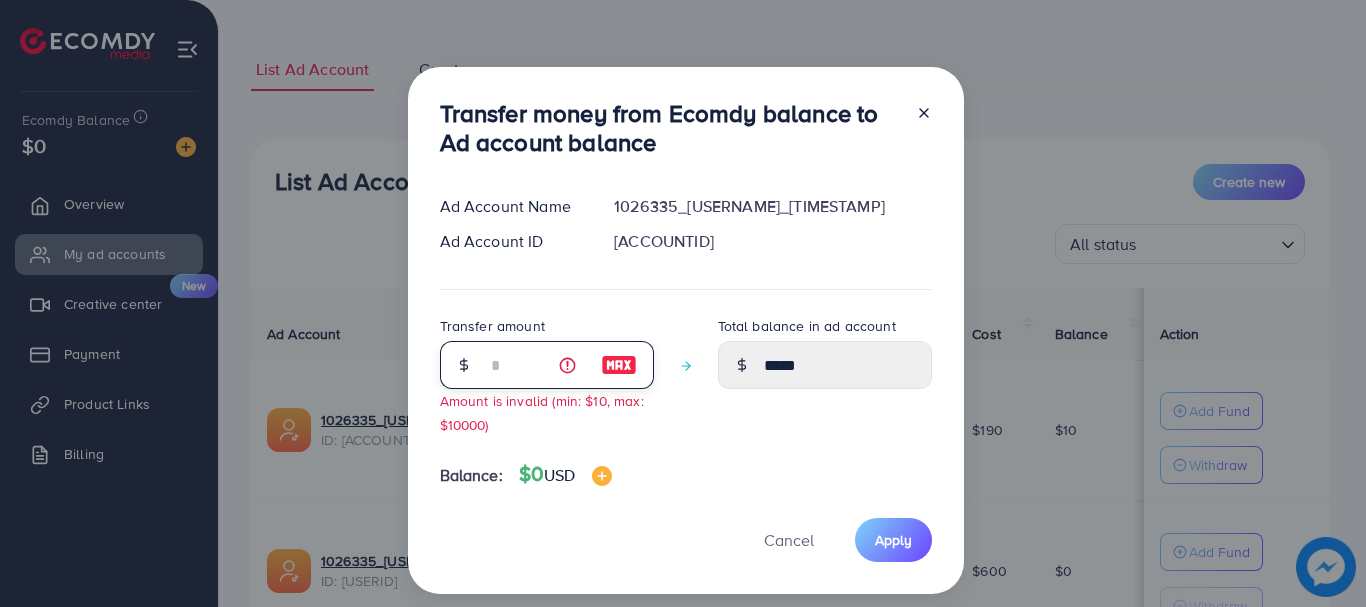 type on "*" 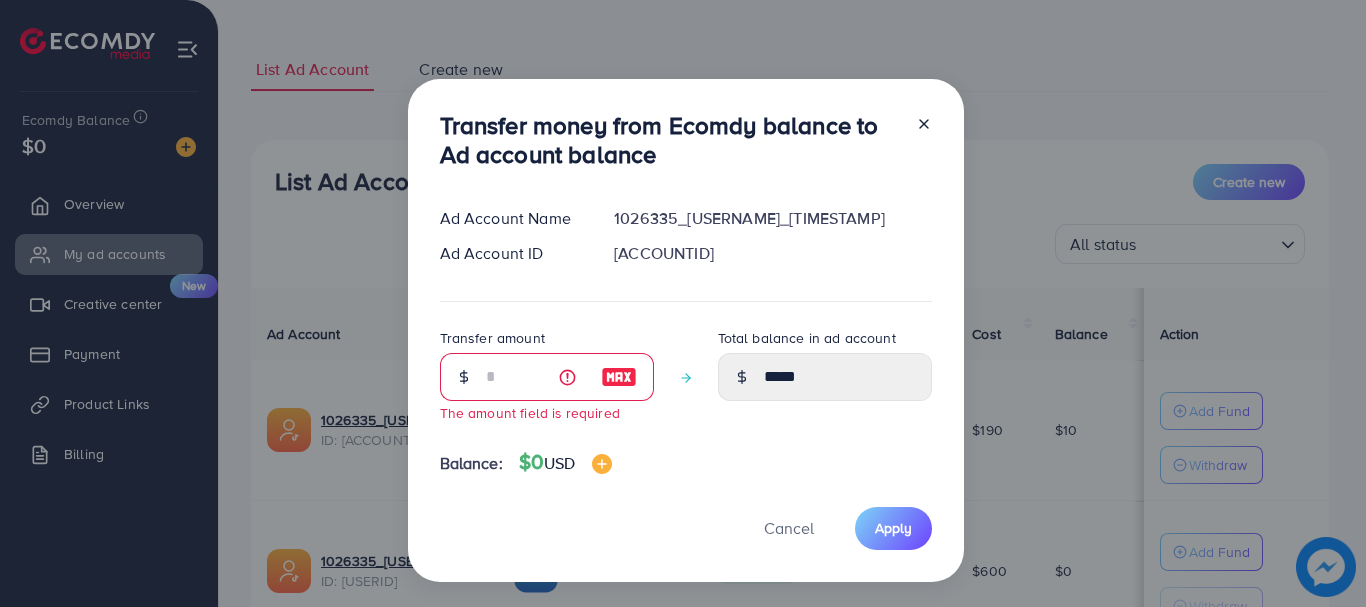 click 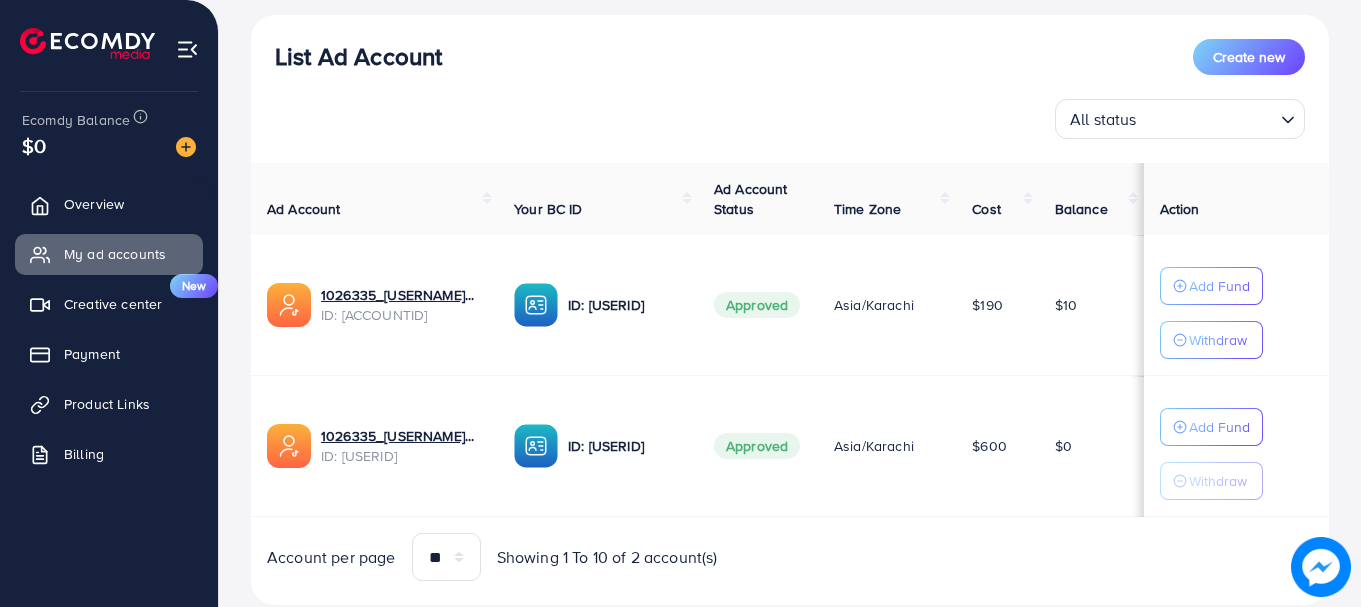 scroll, scrollTop: 279, scrollLeft: 0, axis: vertical 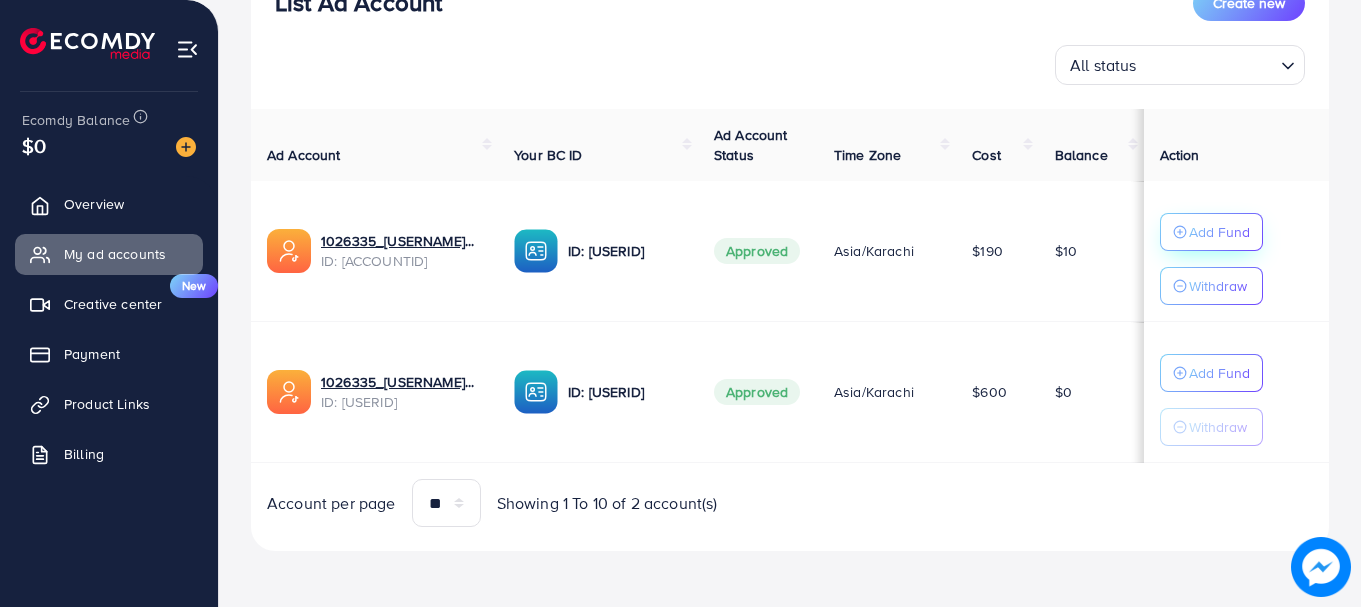 click 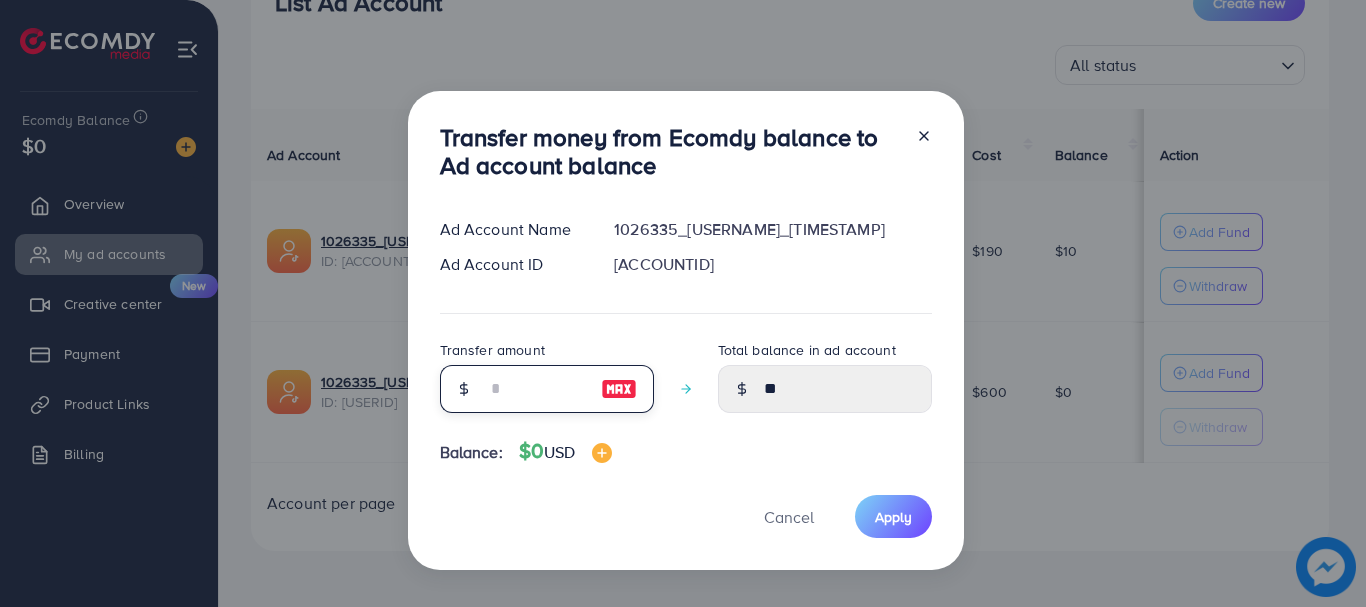 click at bounding box center [536, 389] 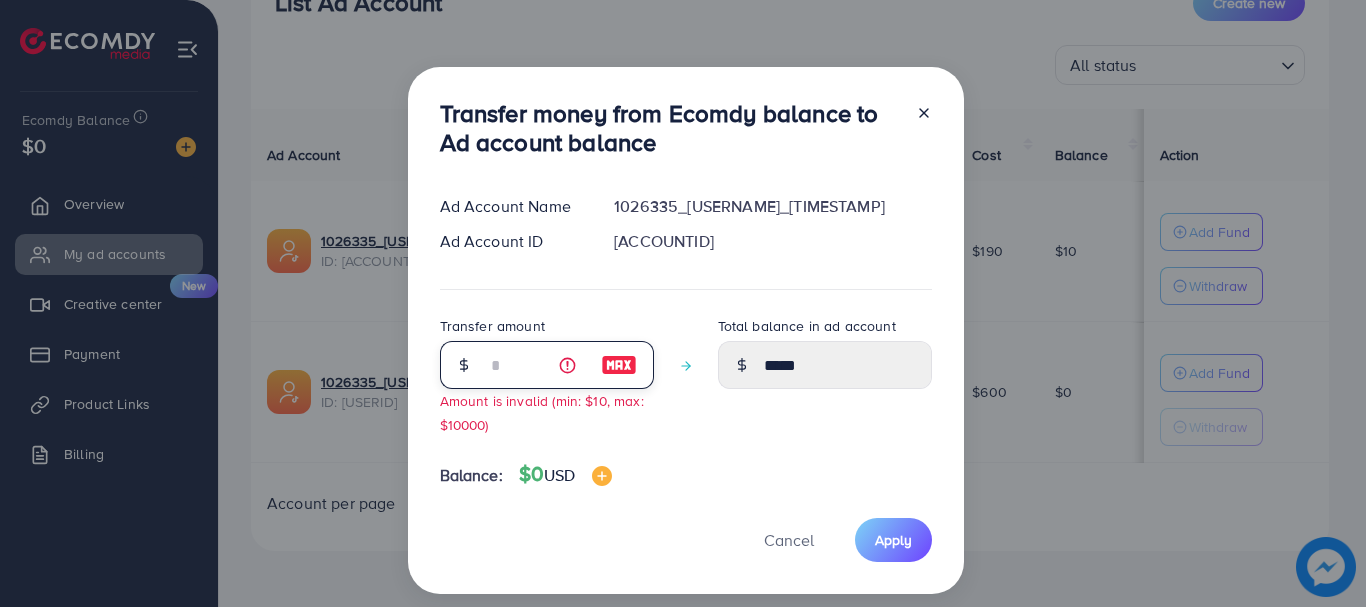 type on "*" 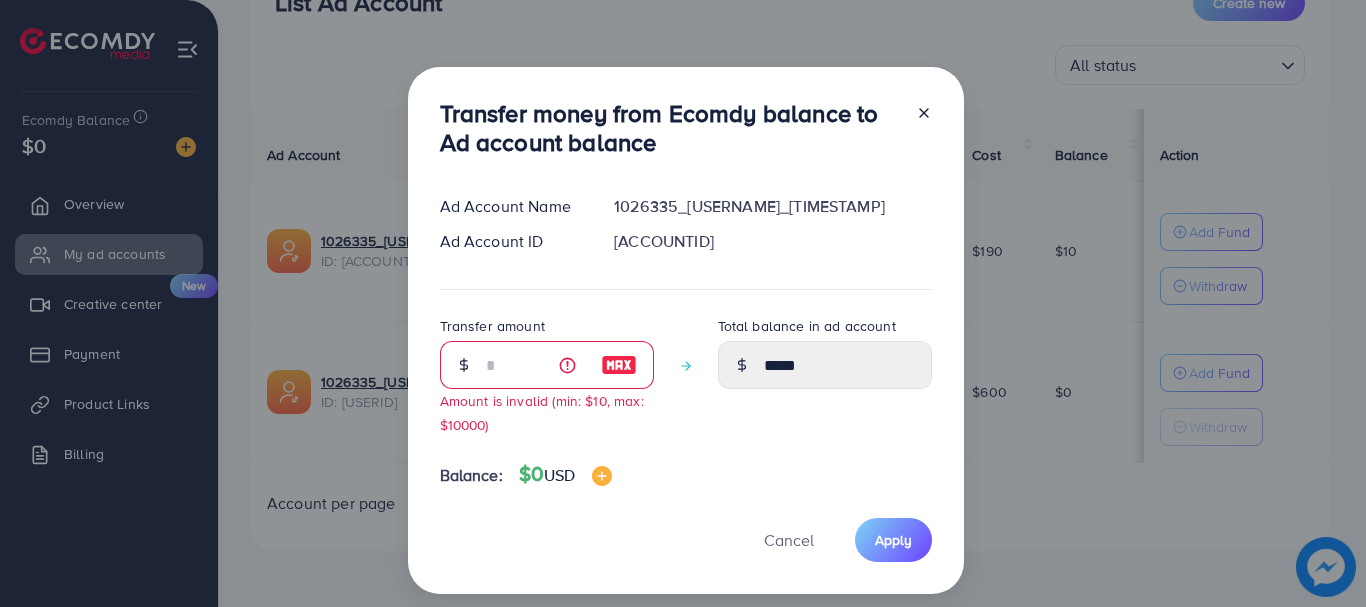 click 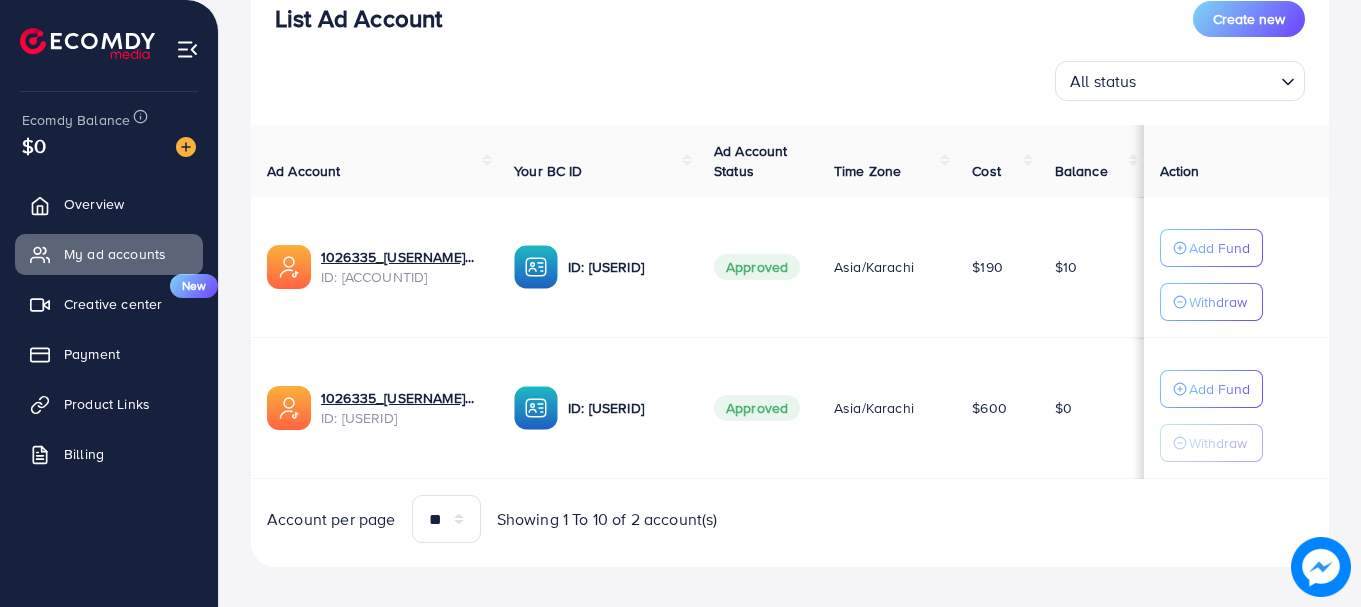 scroll, scrollTop: 279, scrollLeft: 0, axis: vertical 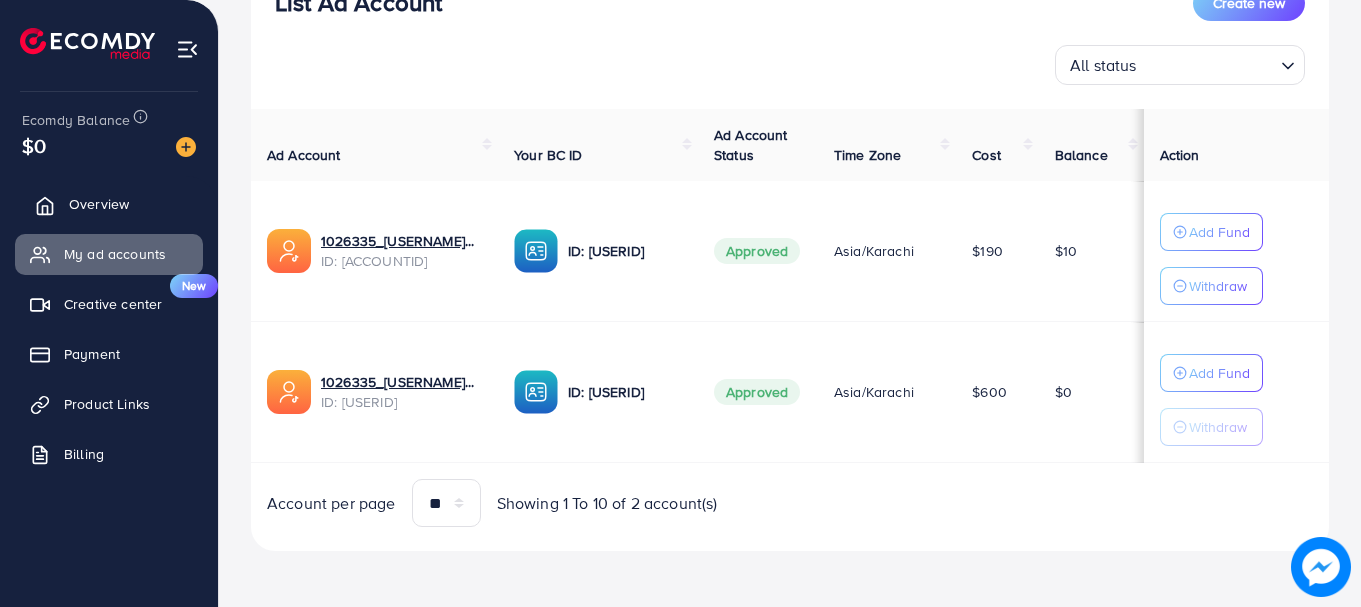 click on "Overview" at bounding box center [99, 204] 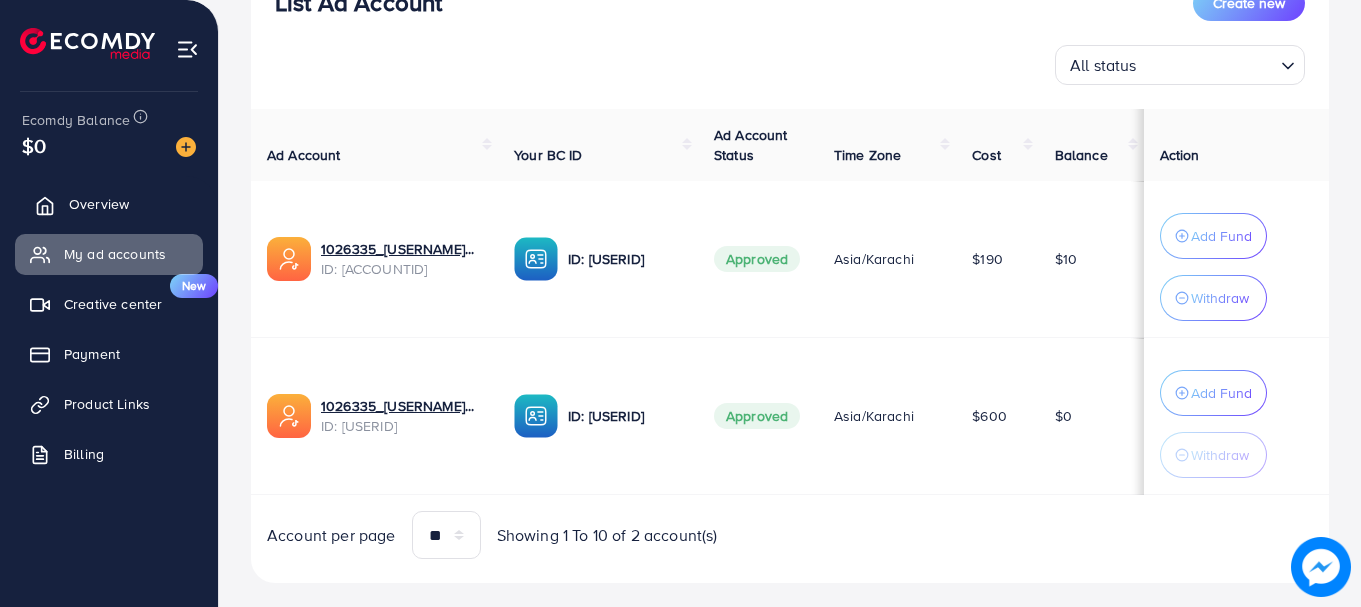 scroll, scrollTop: 0, scrollLeft: 0, axis: both 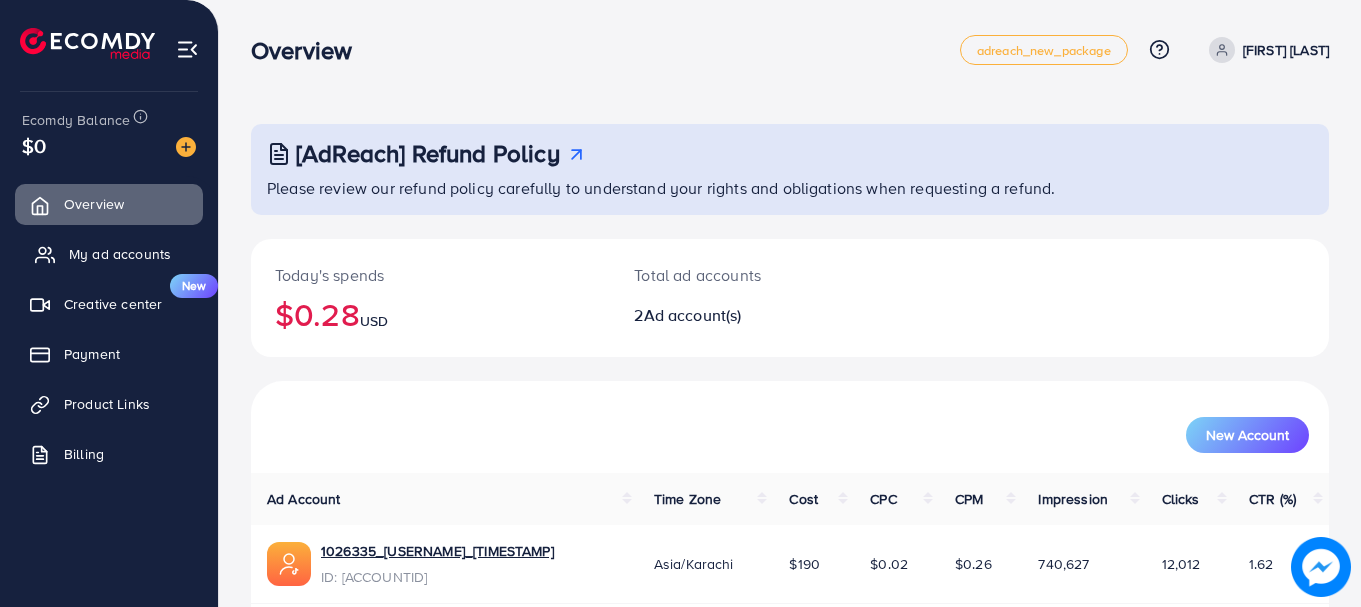 click on "My ad accounts" at bounding box center [120, 254] 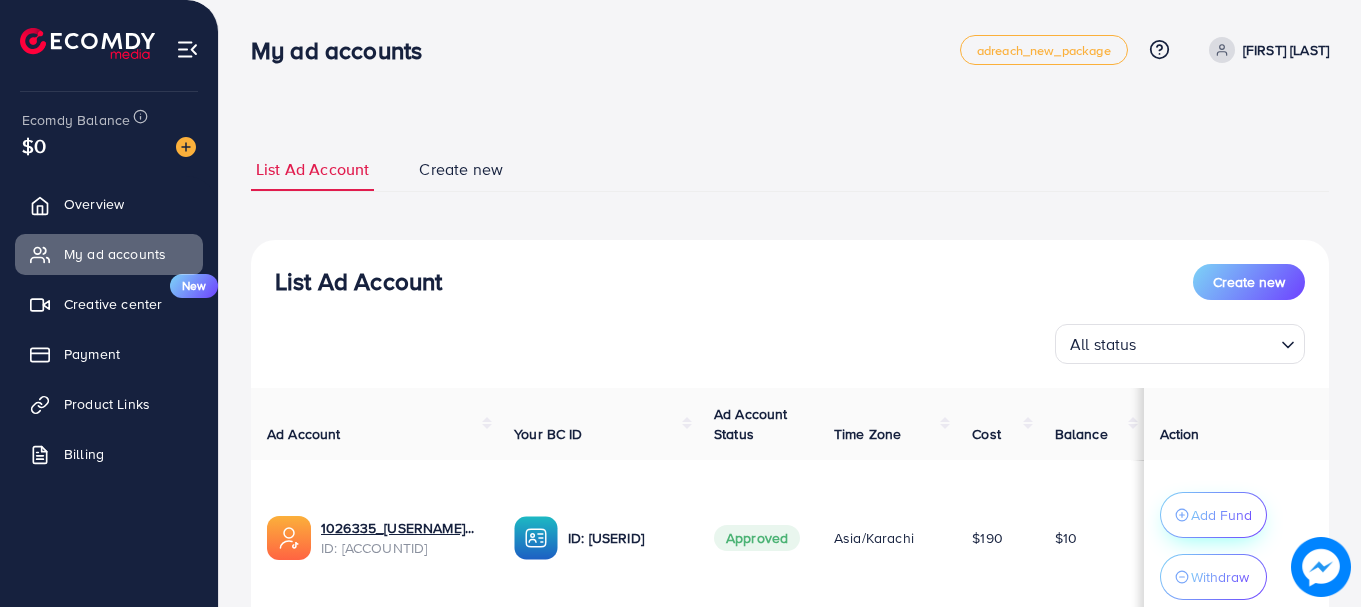 click on "Add Fund" at bounding box center (1221, 515) 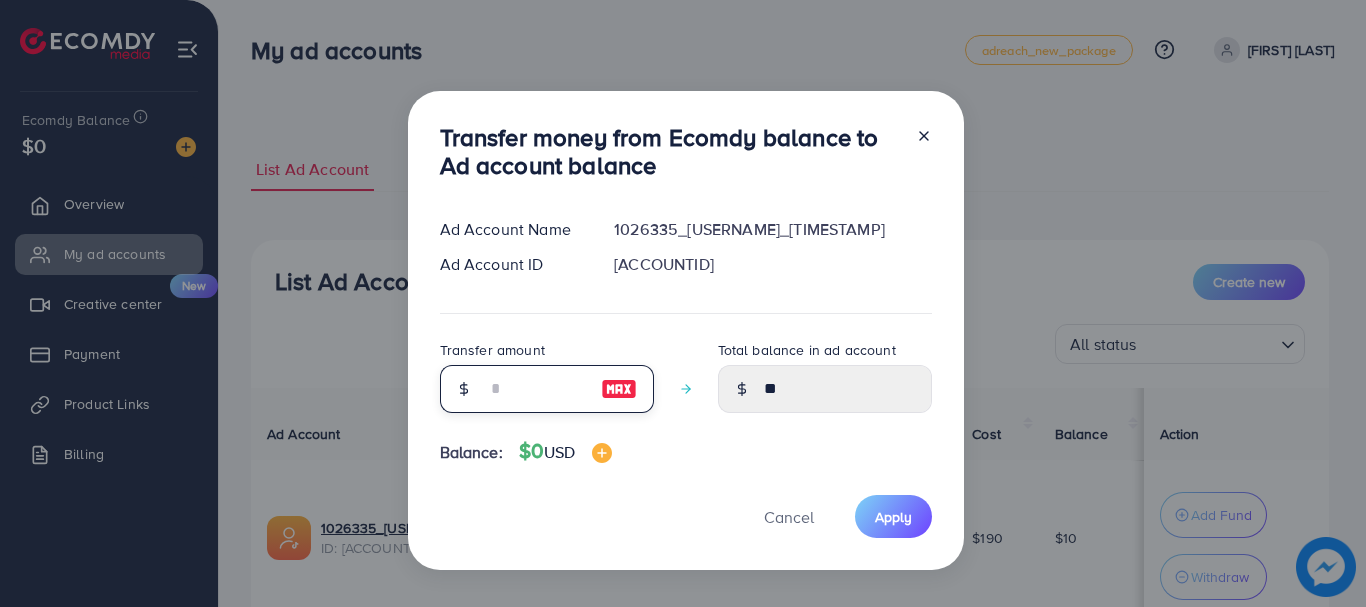 click at bounding box center (536, 389) 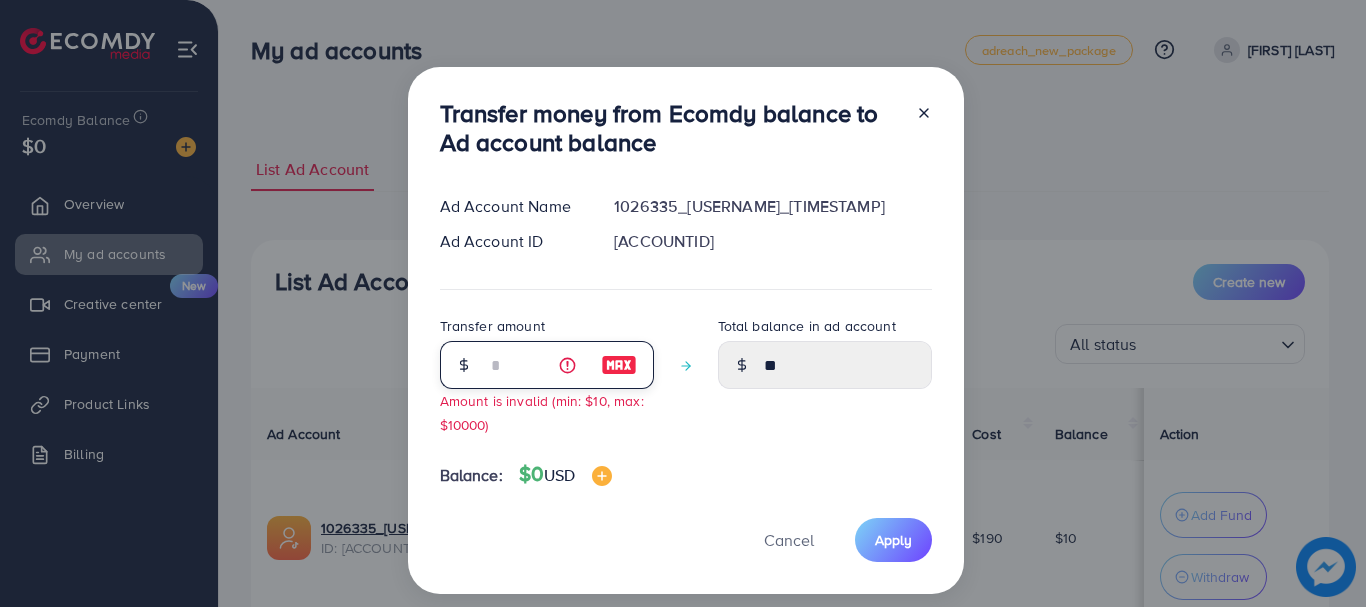 type on "*" 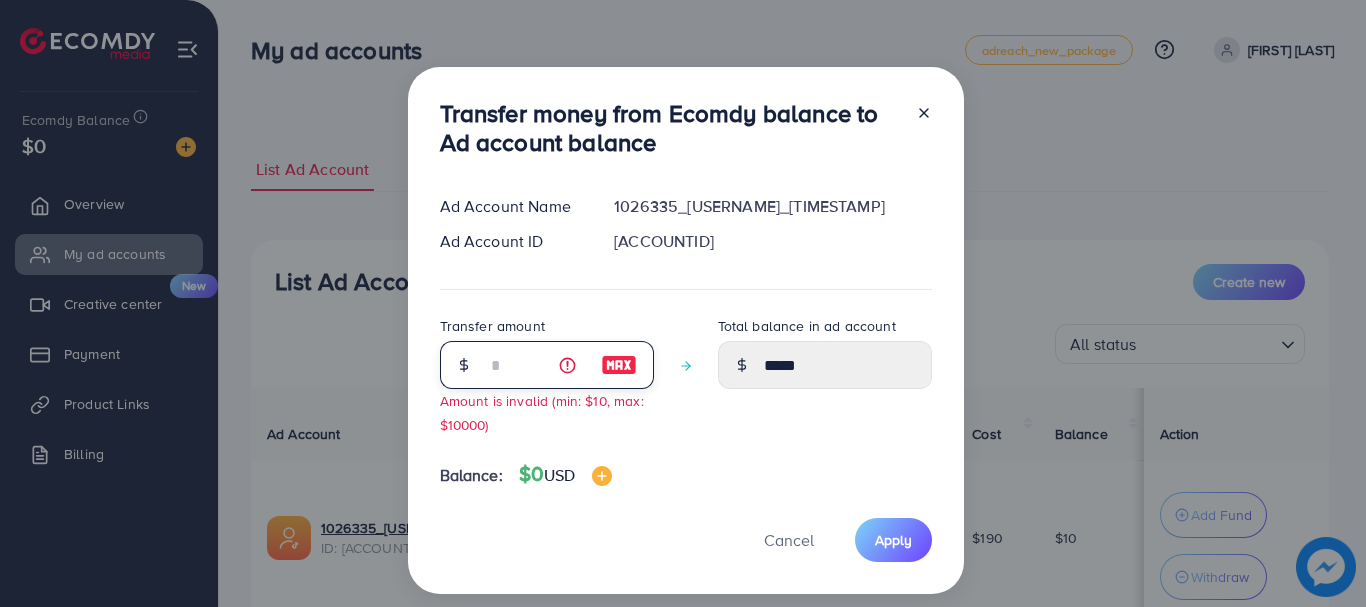 click on "*" at bounding box center [536, 365] 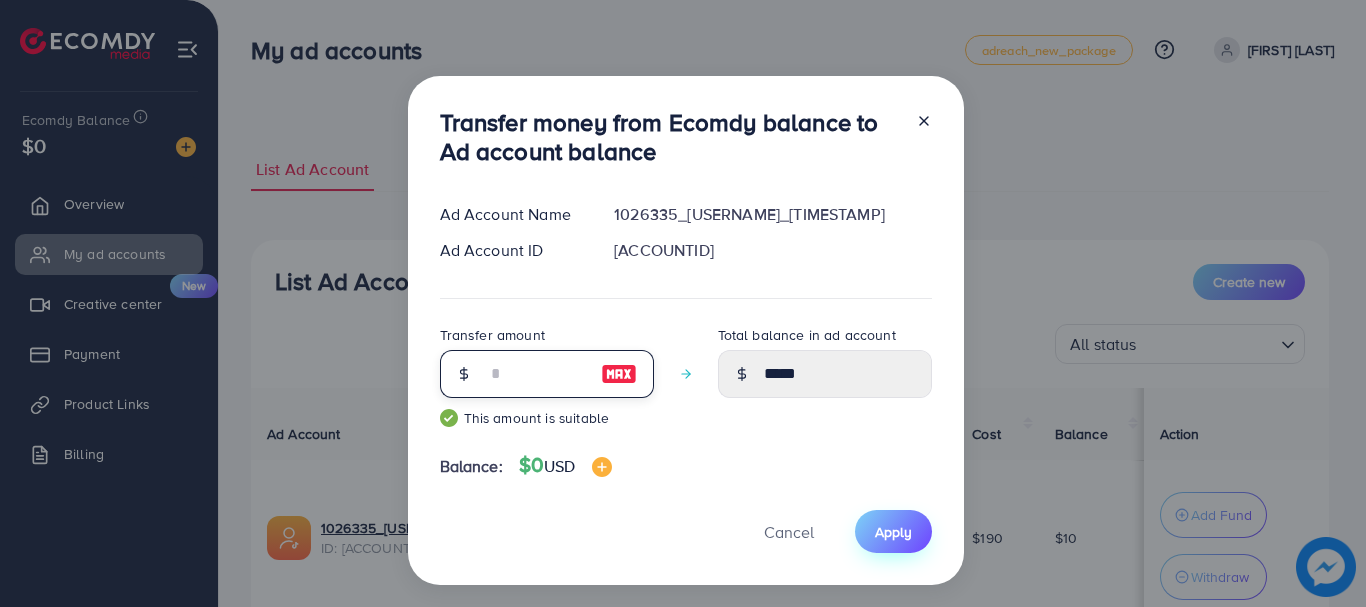 type on "**" 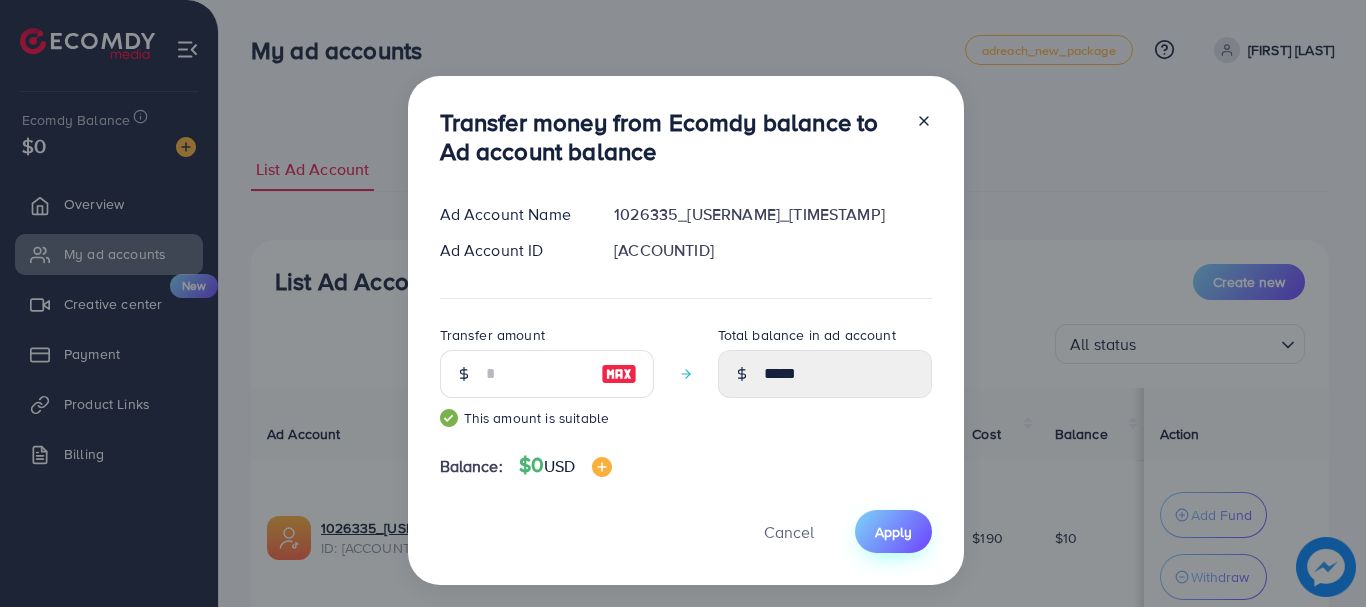 click on "Apply" at bounding box center (893, 532) 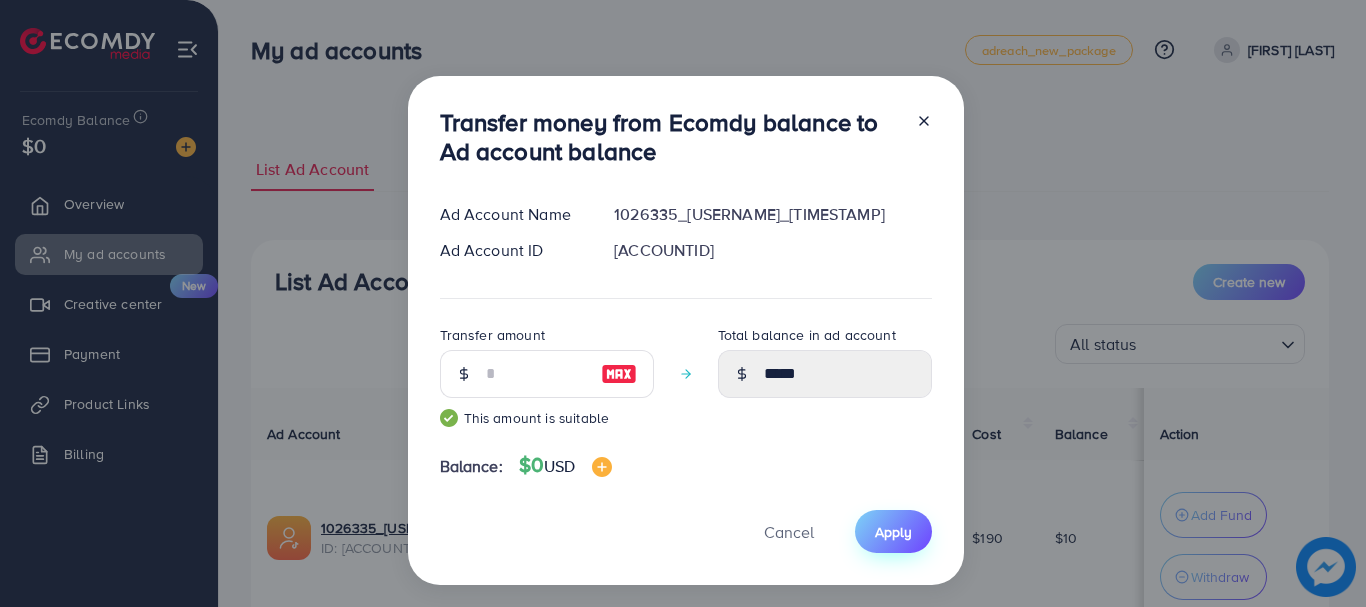click on "Apply" at bounding box center (893, 532) 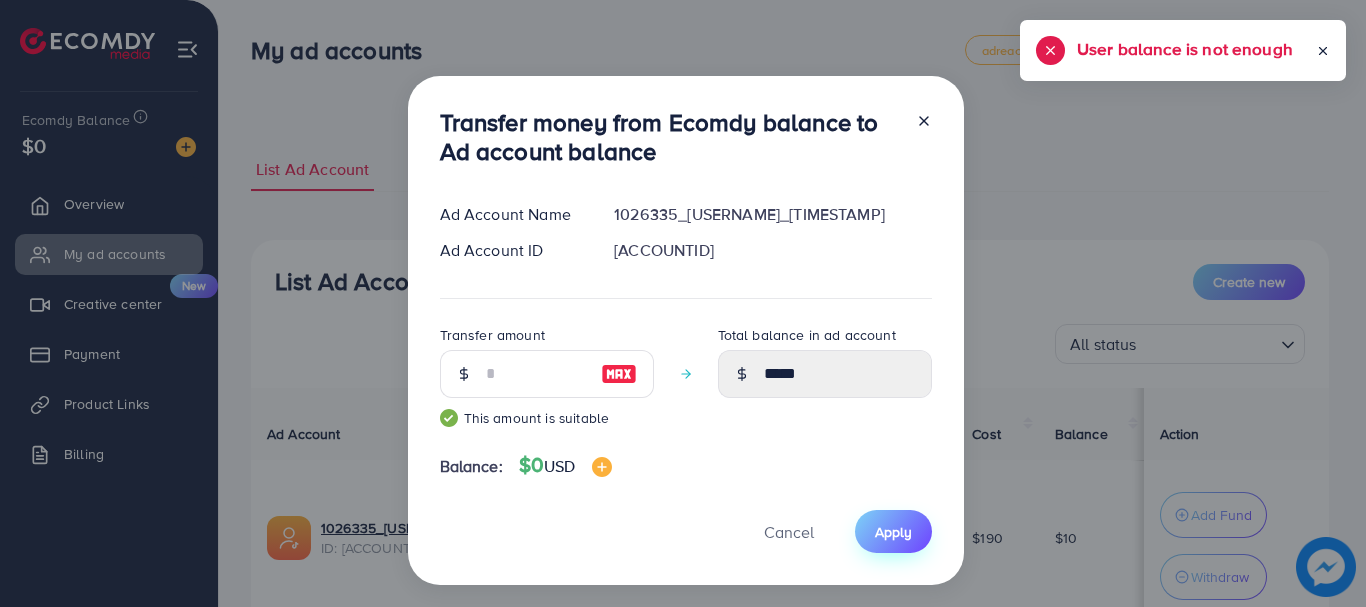 click on "Apply" at bounding box center [893, 532] 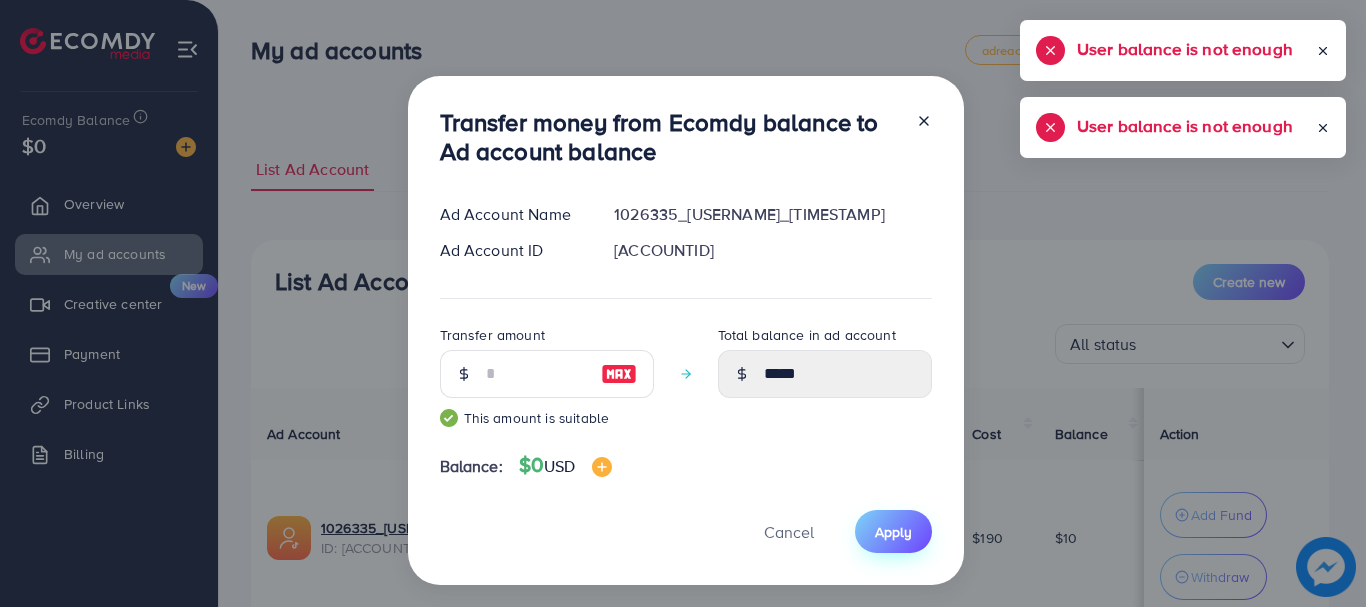 click on "Apply" at bounding box center (893, 532) 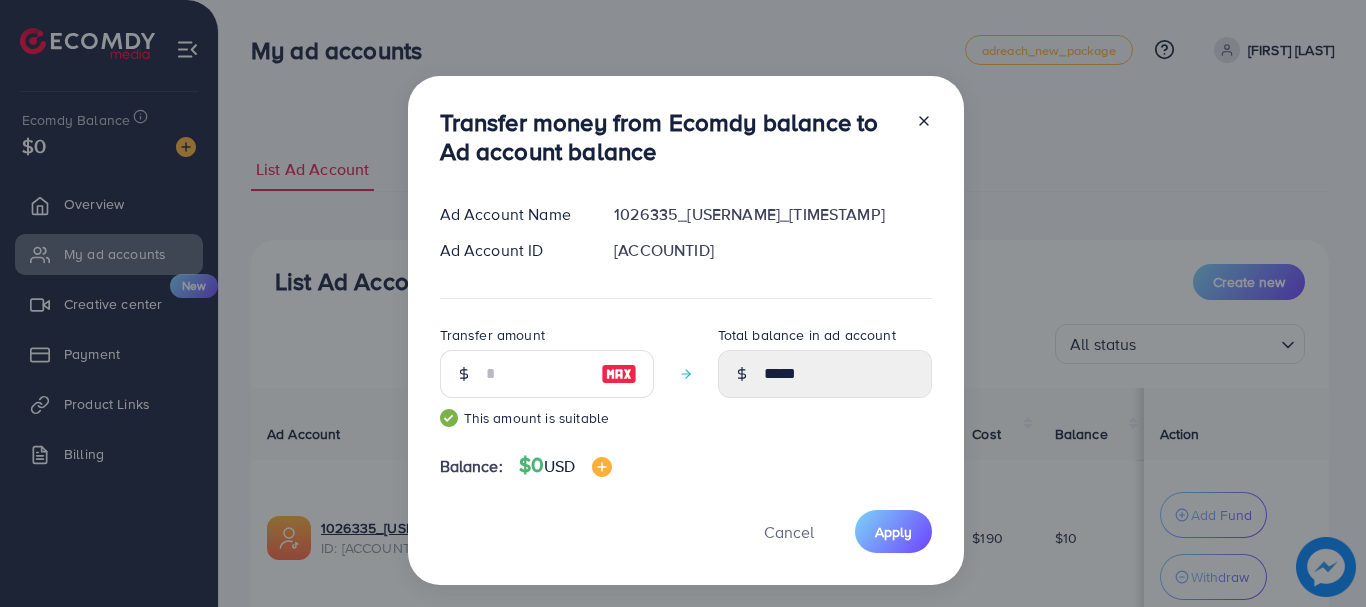 click 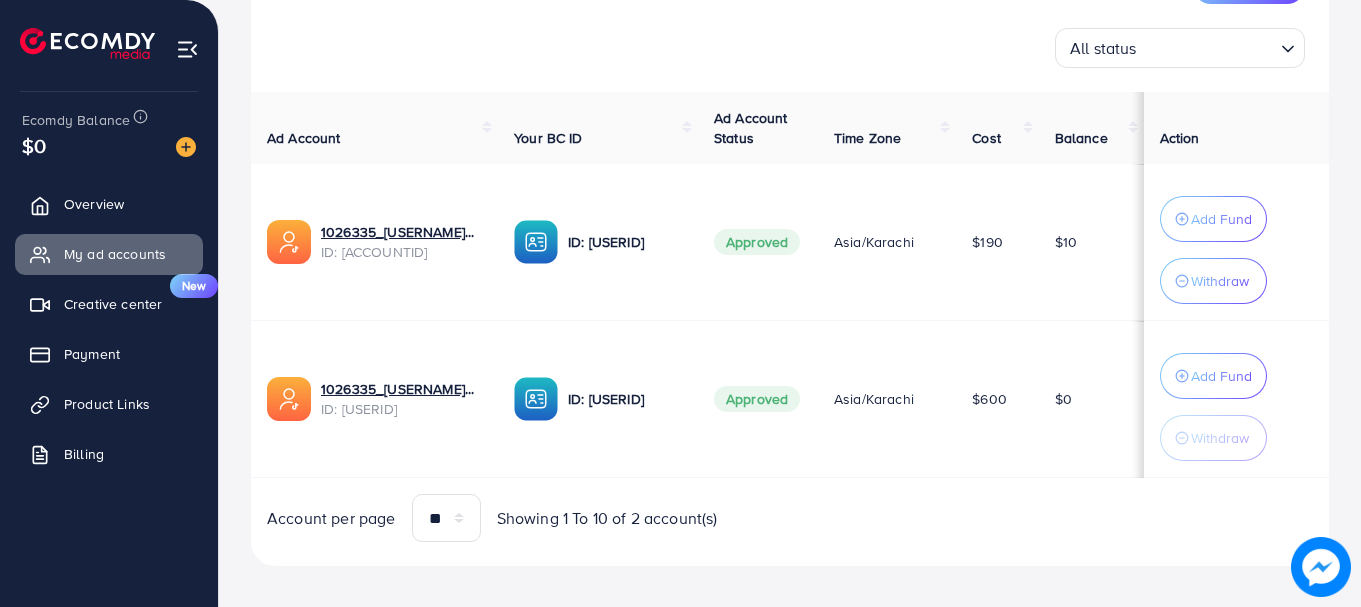 scroll, scrollTop: 300, scrollLeft: 0, axis: vertical 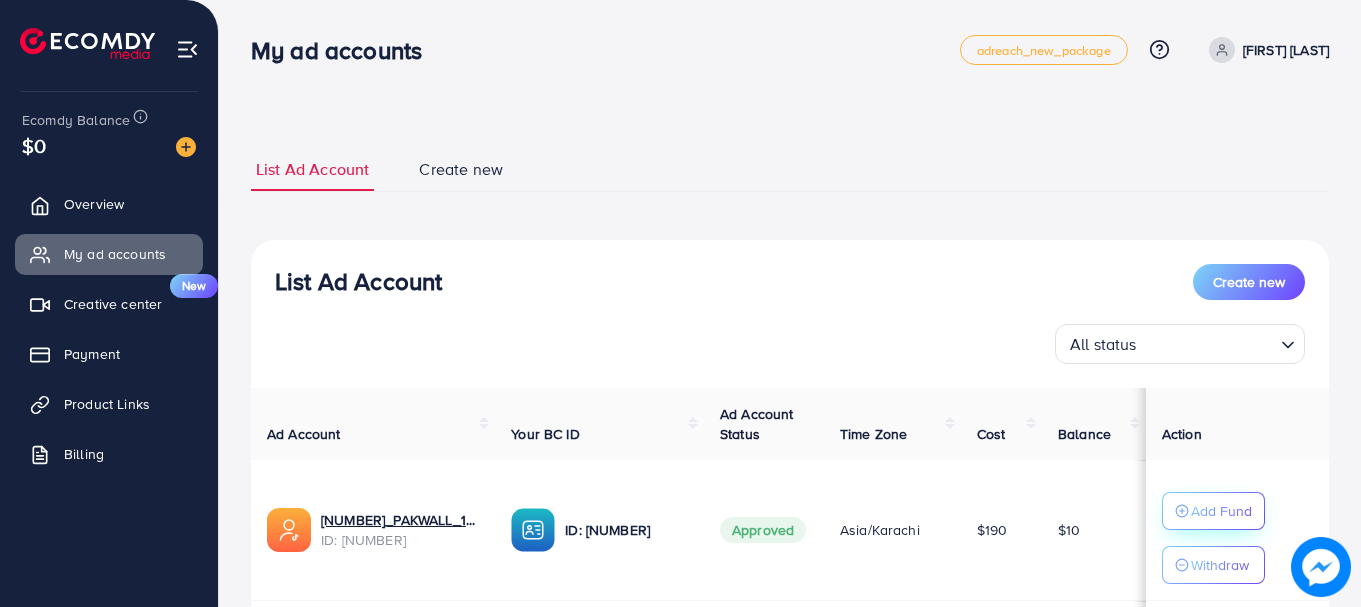 click on "Add Fund" at bounding box center [1221, 511] 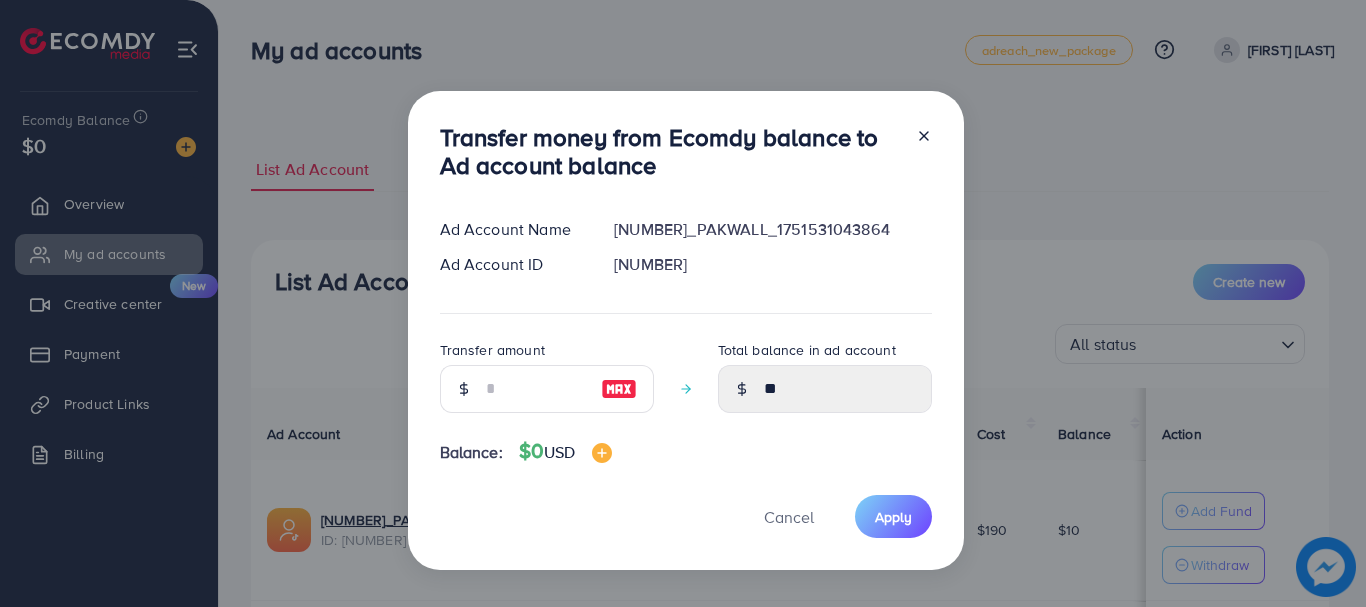 click at bounding box center [463, 389] 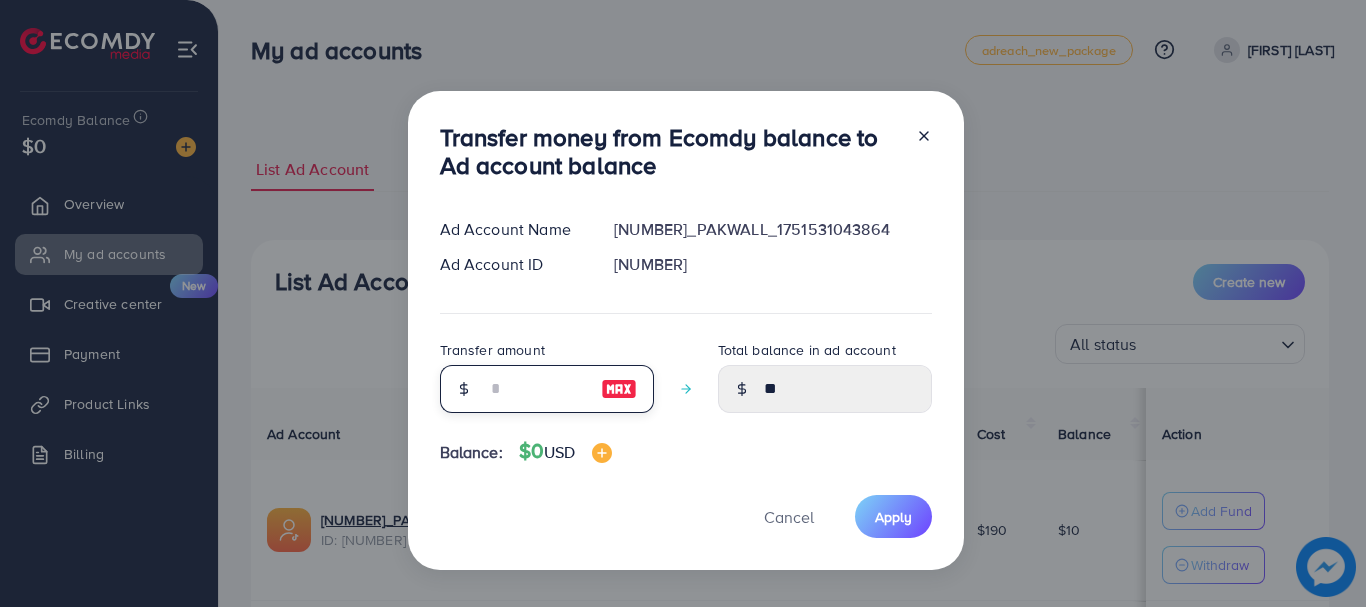 click at bounding box center (536, 389) 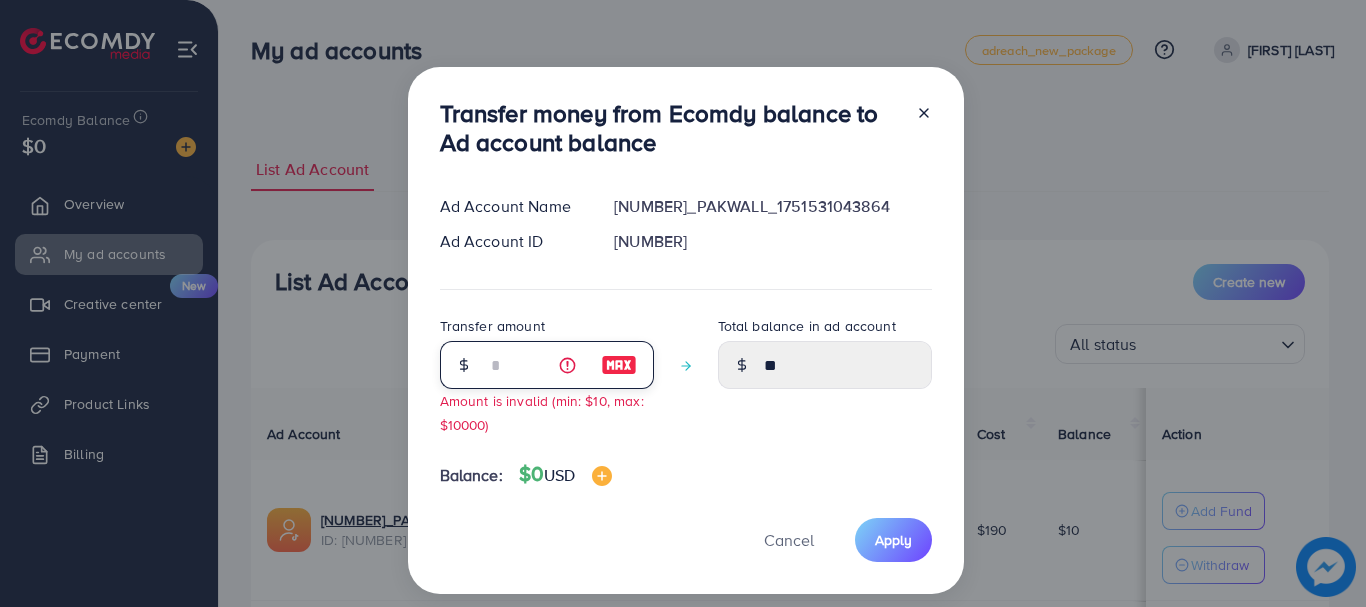 type on "*" 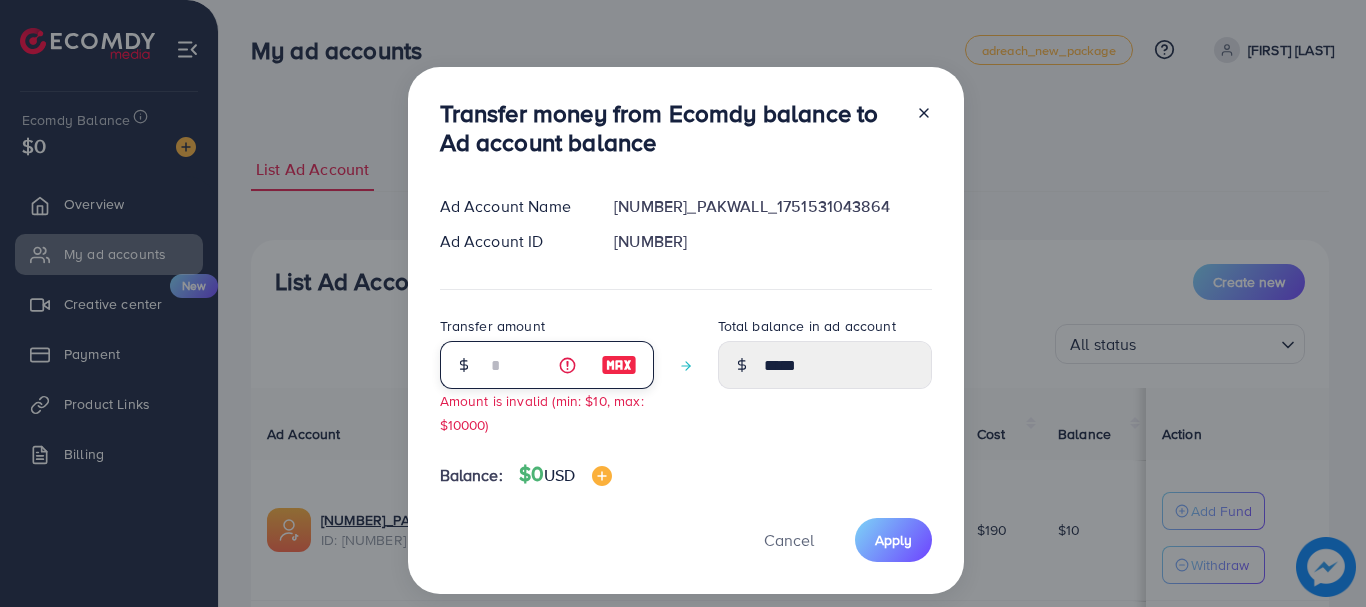 type on "*" 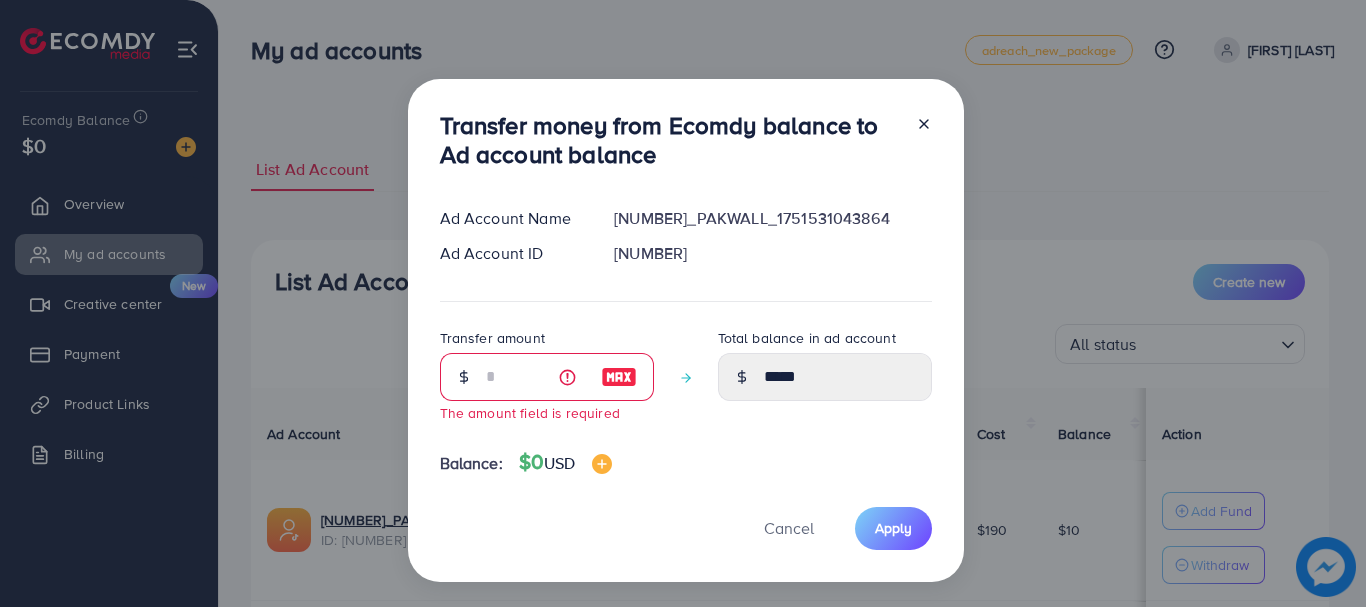 click 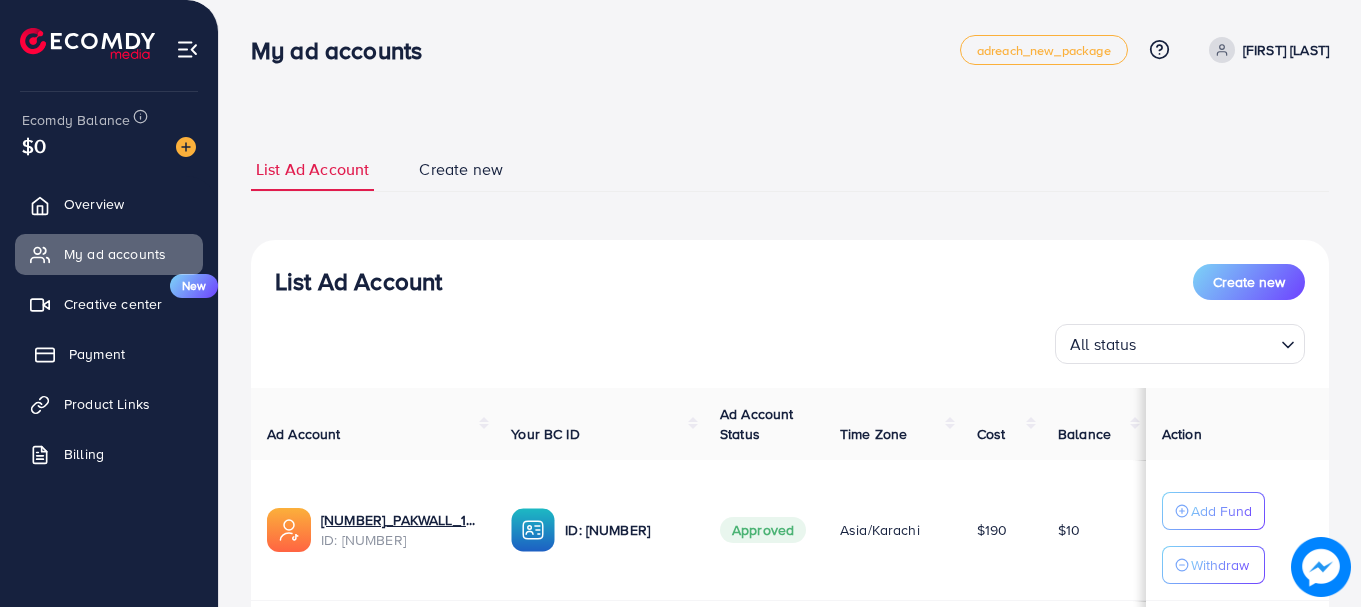click on "Payment" at bounding box center (109, 354) 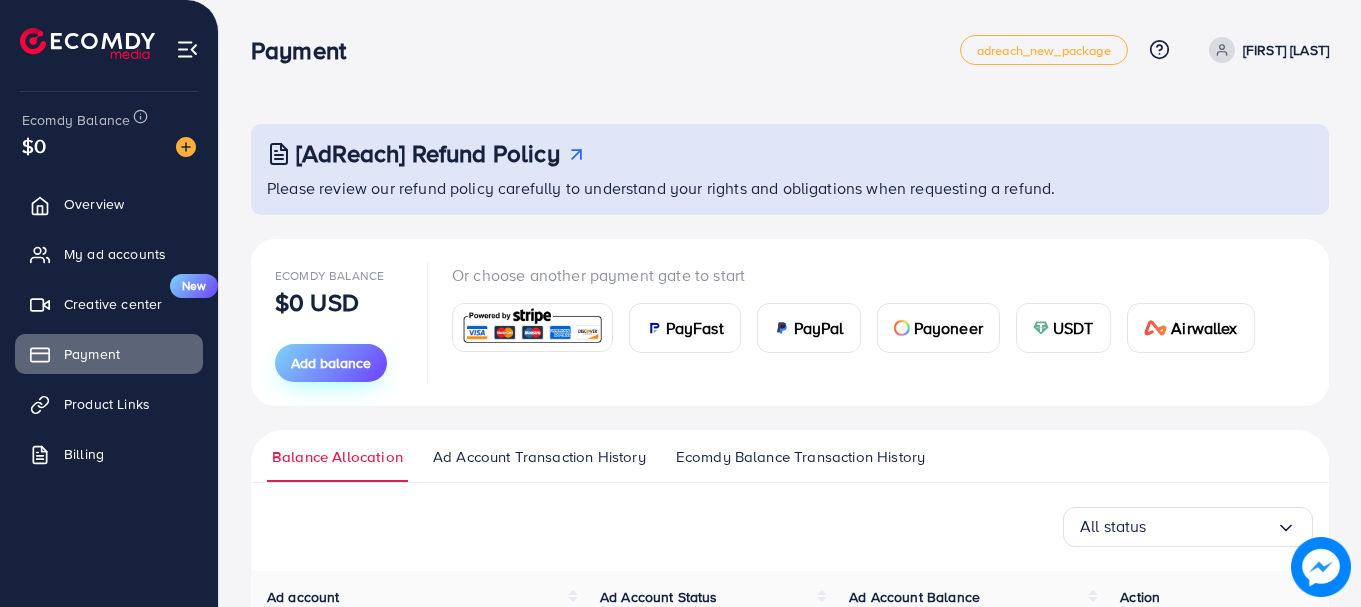 click on "Add balance" at bounding box center (331, 363) 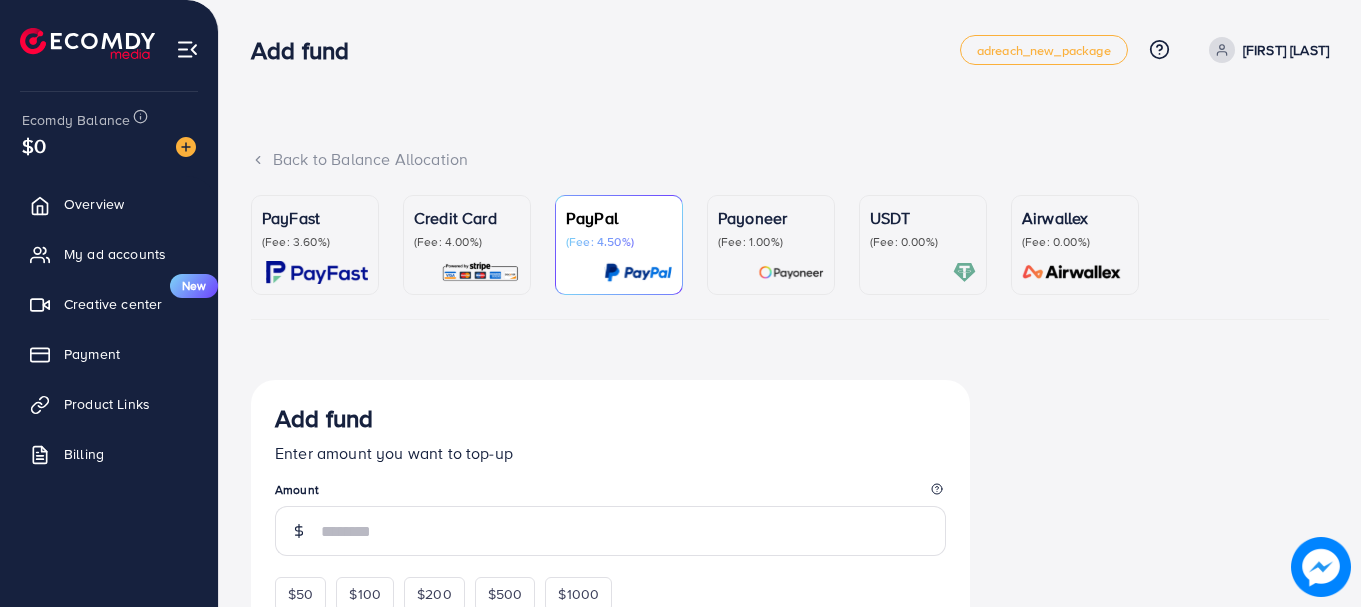 click on "(Fee: 3.60%)" at bounding box center (315, 242) 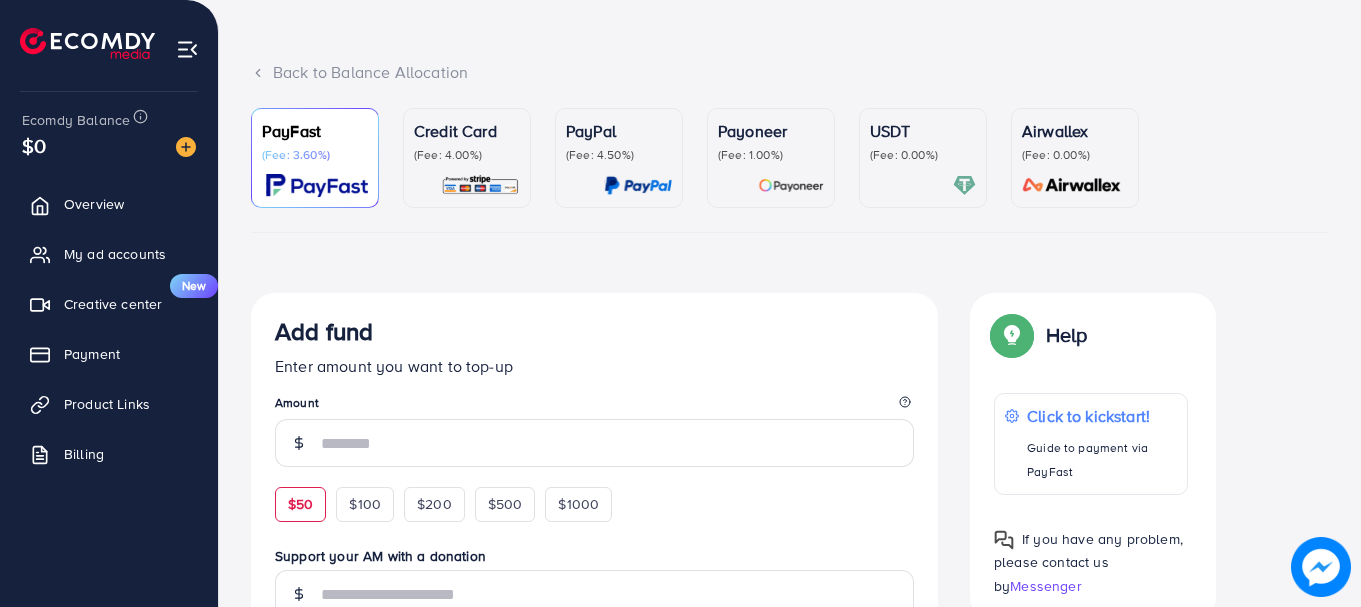 scroll, scrollTop: 100, scrollLeft: 0, axis: vertical 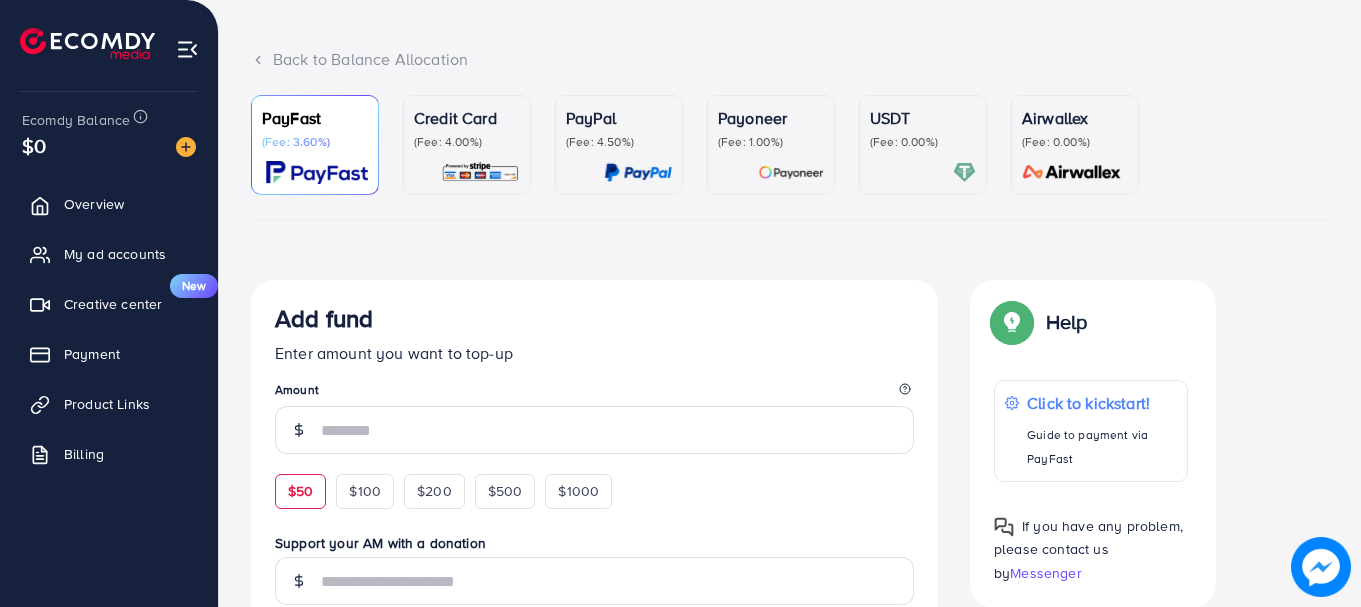click on "$50" at bounding box center [300, 491] 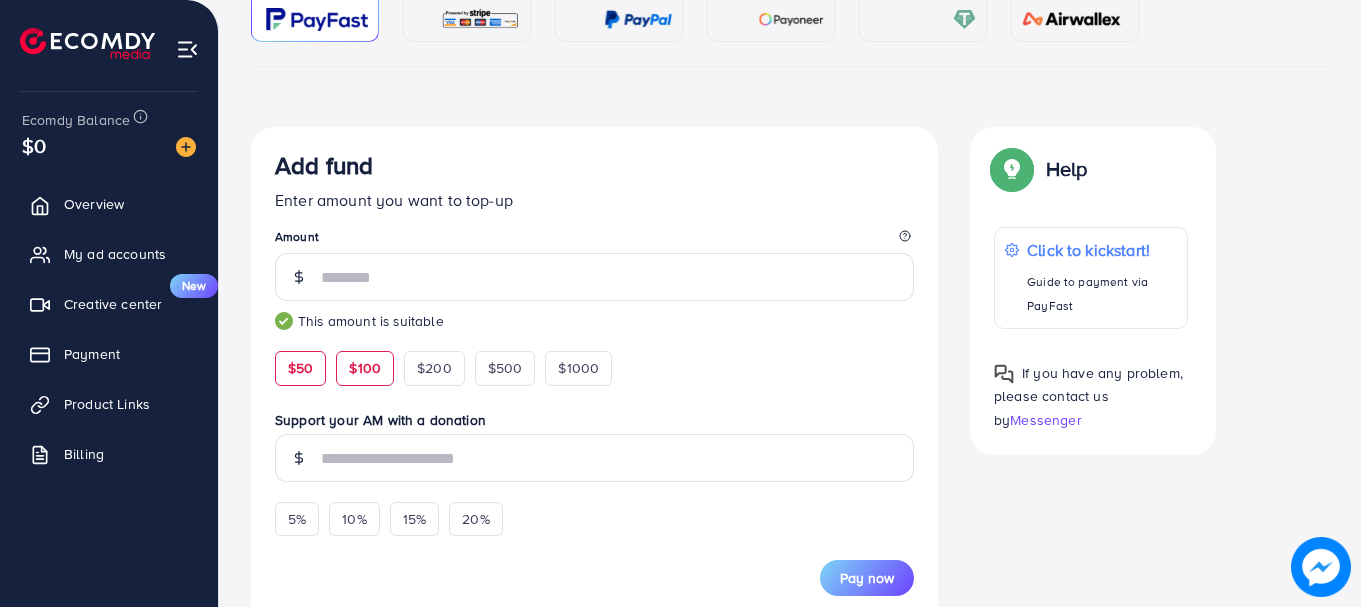 scroll, scrollTop: 300, scrollLeft: 0, axis: vertical 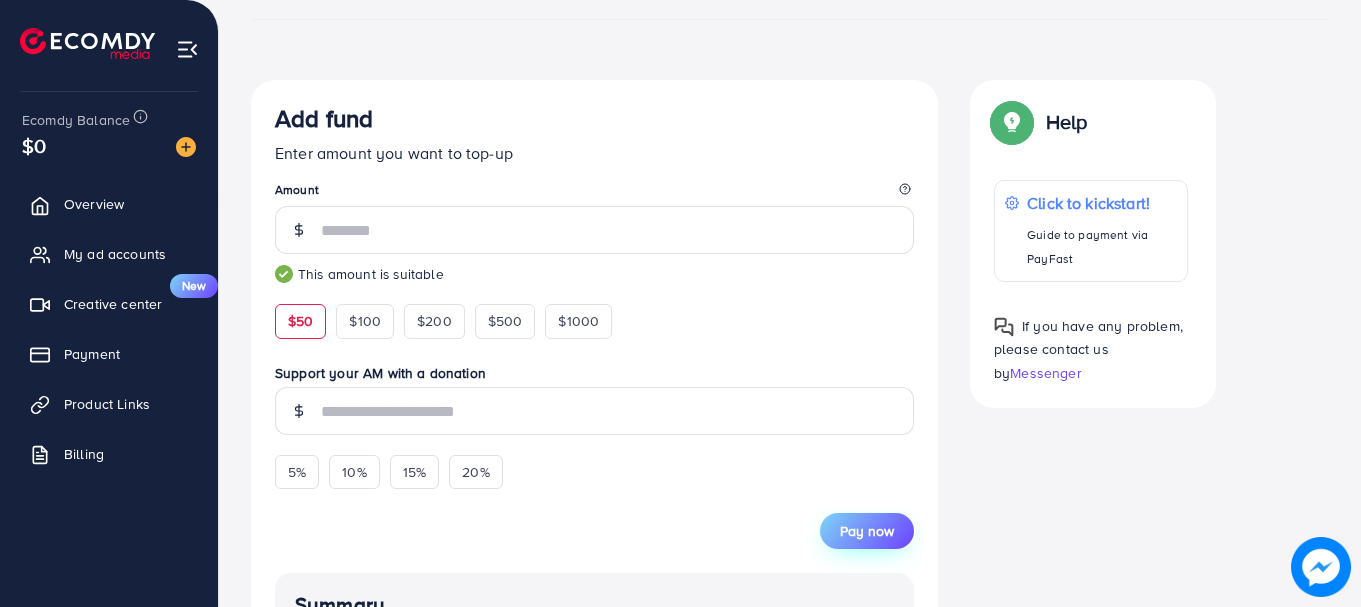 click on "Pay now" at bounding box center (867, 531) 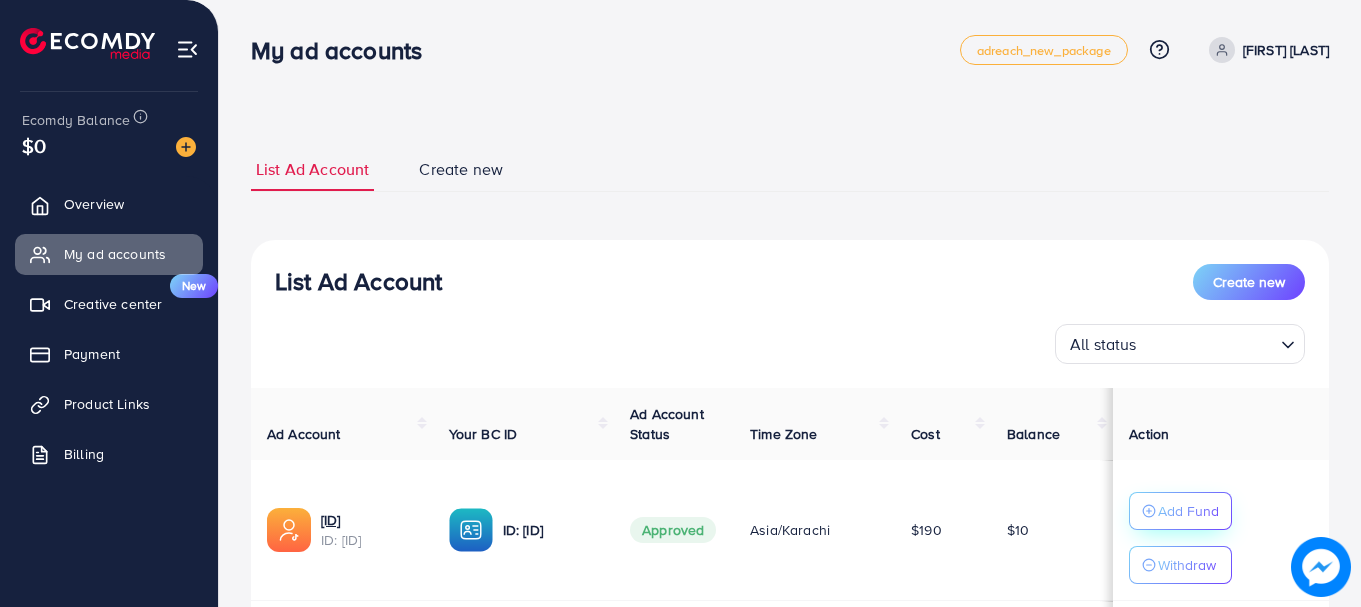 scroll, scrollTop: 0, scrollLeft: 0, axis: both 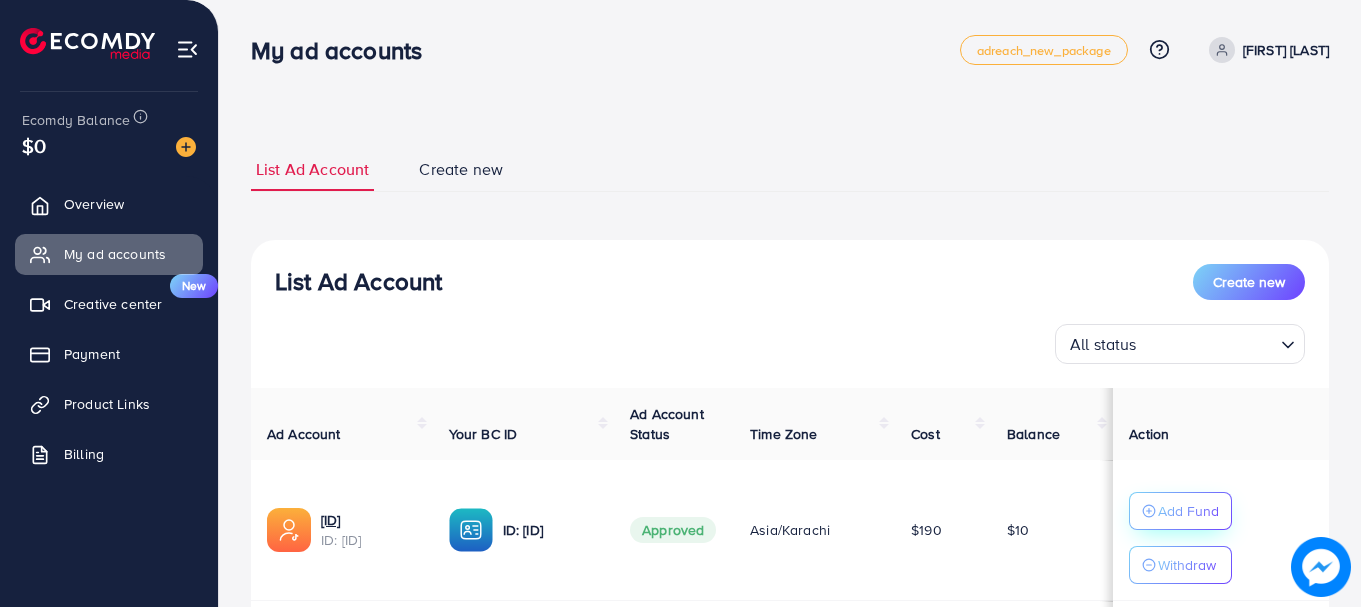 click on "Add Fund" at bounding box center (1188, 511) 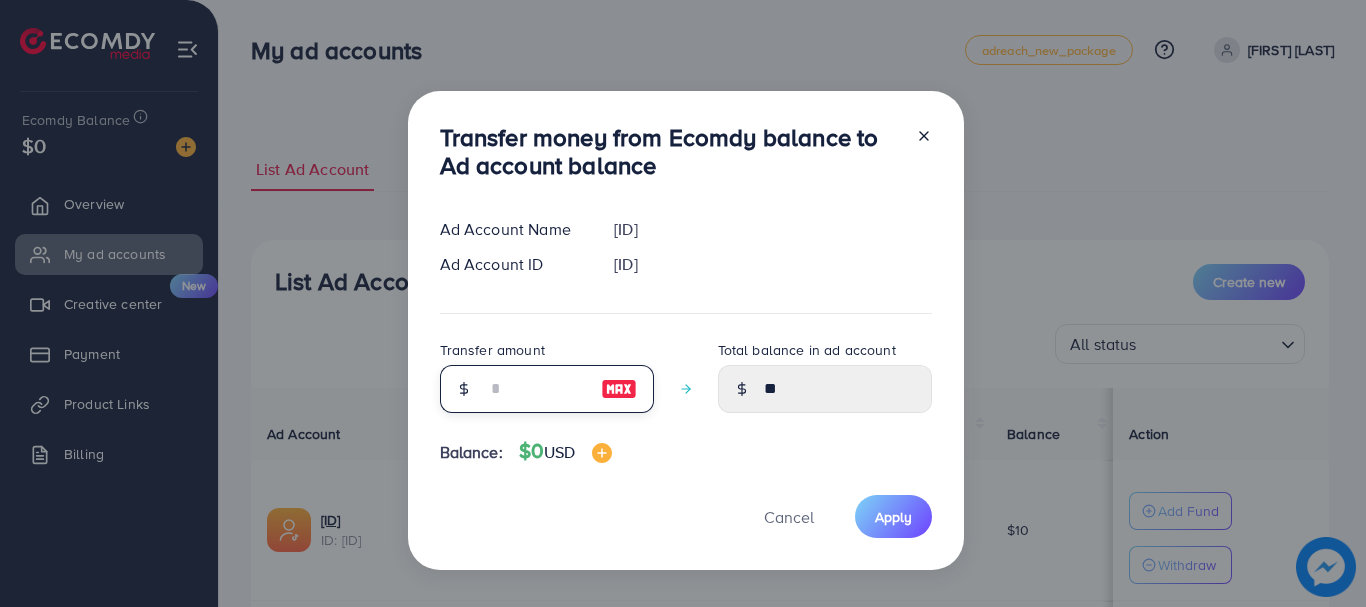 click at bounding box center [536, 389] 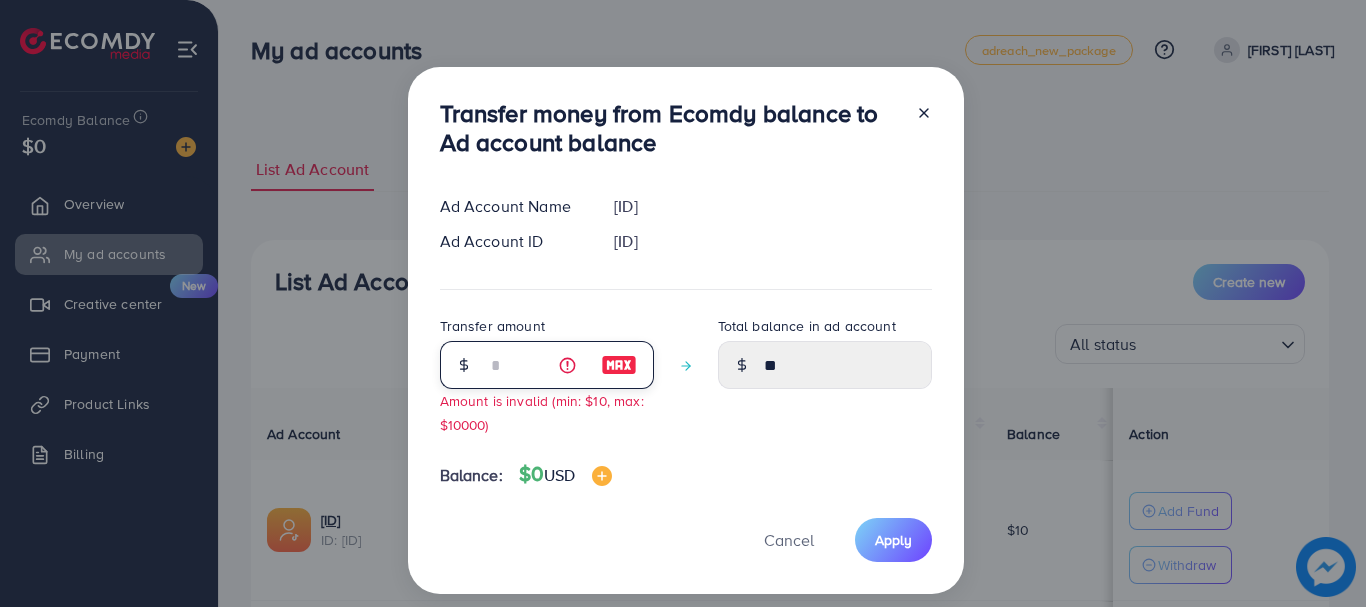 type on "*" 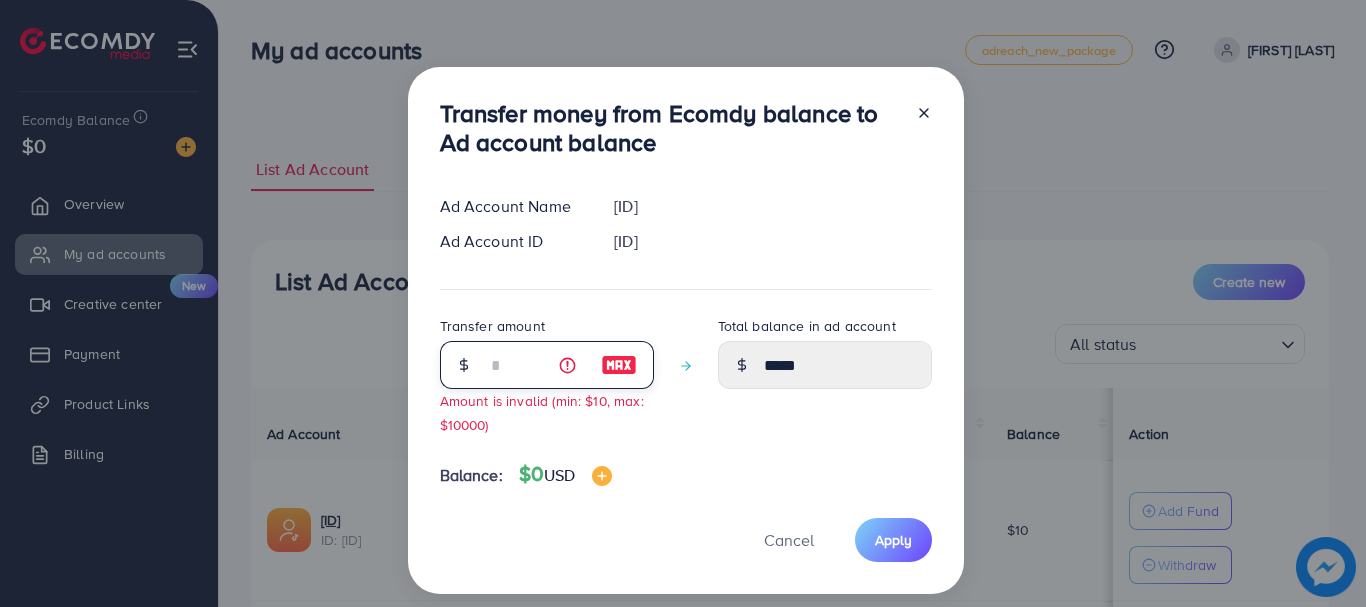 type on "*" 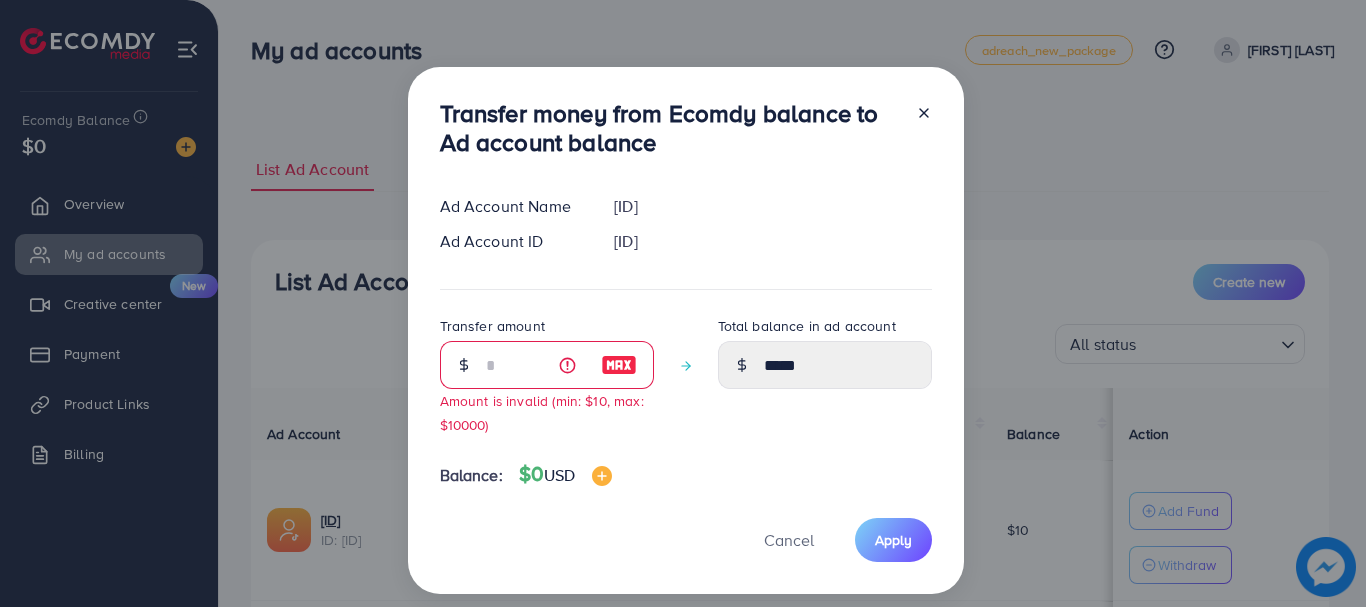 click 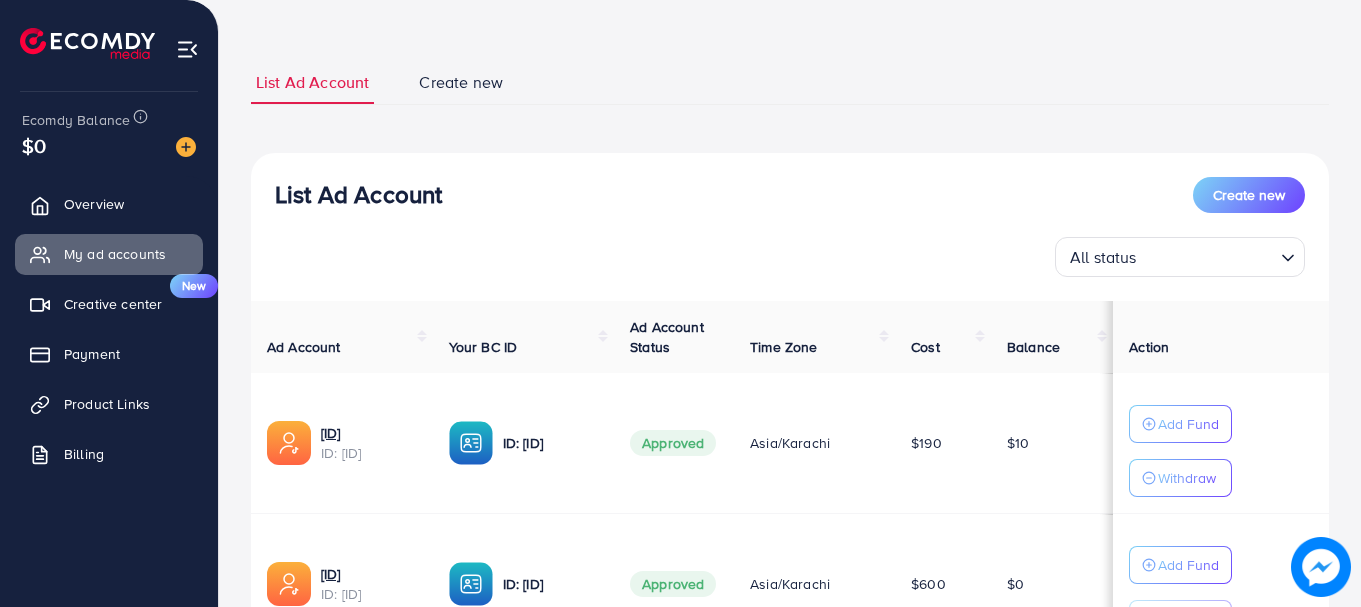 scroll, scrollTop: 100, scrollLeft: 0, axis: vertical 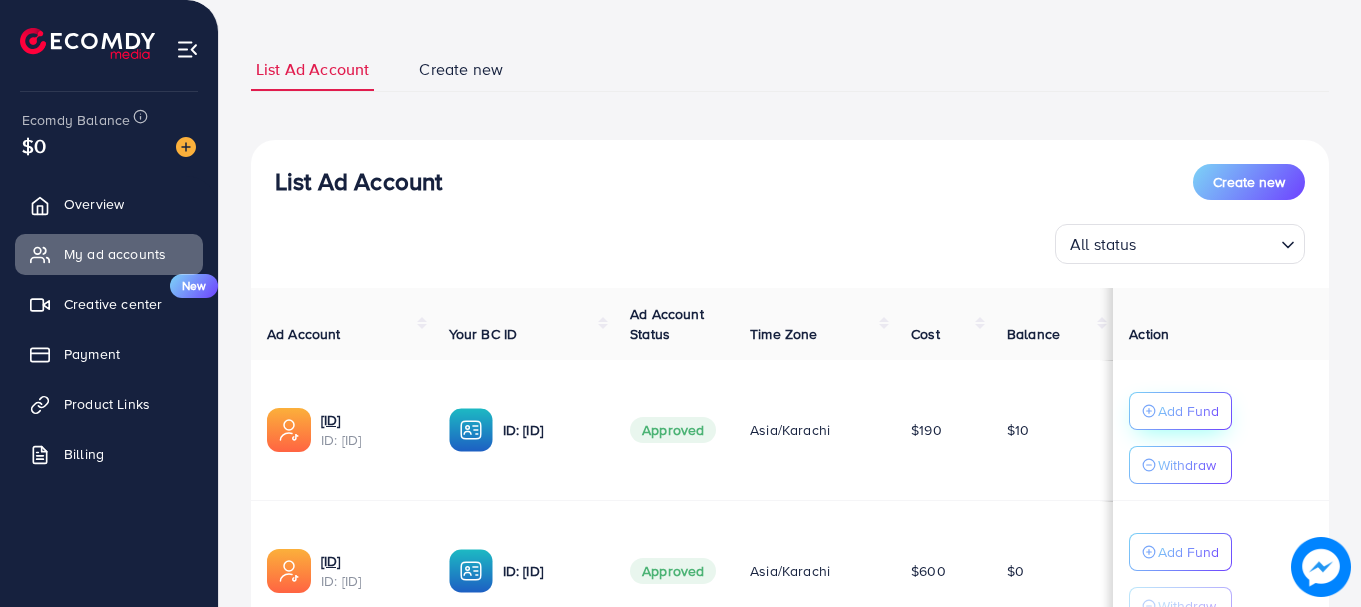 click on "Add Fund" at bounding box center (1188, 411) 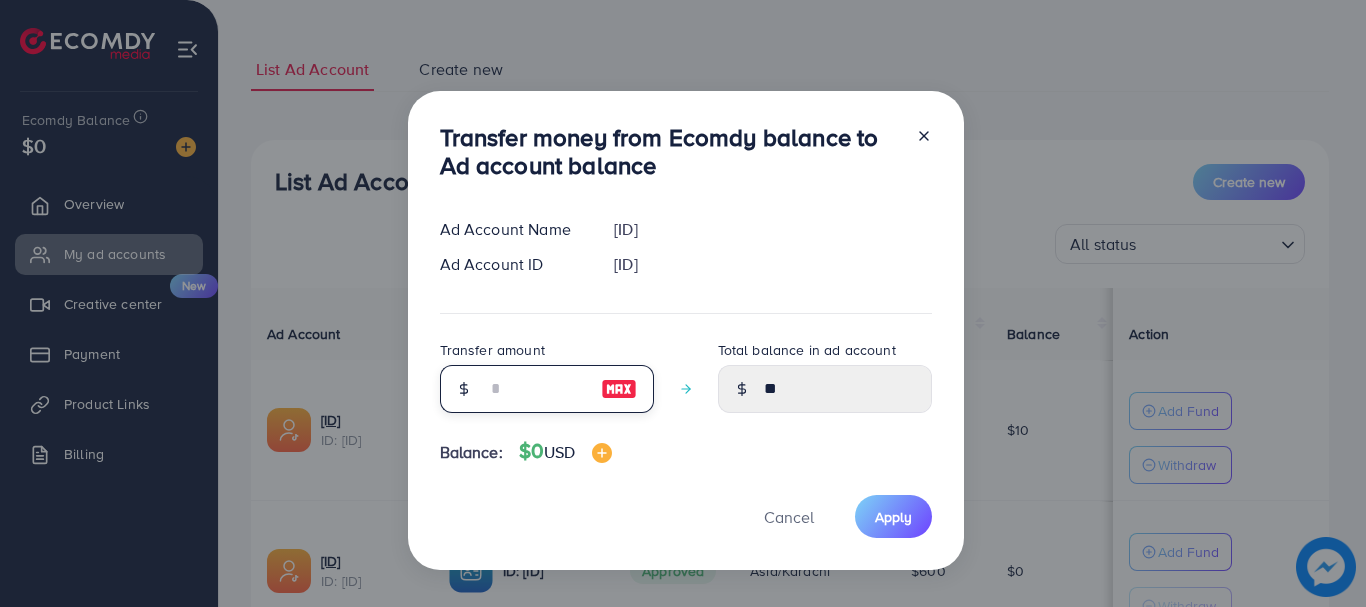 click at bounding box center [536, 389] 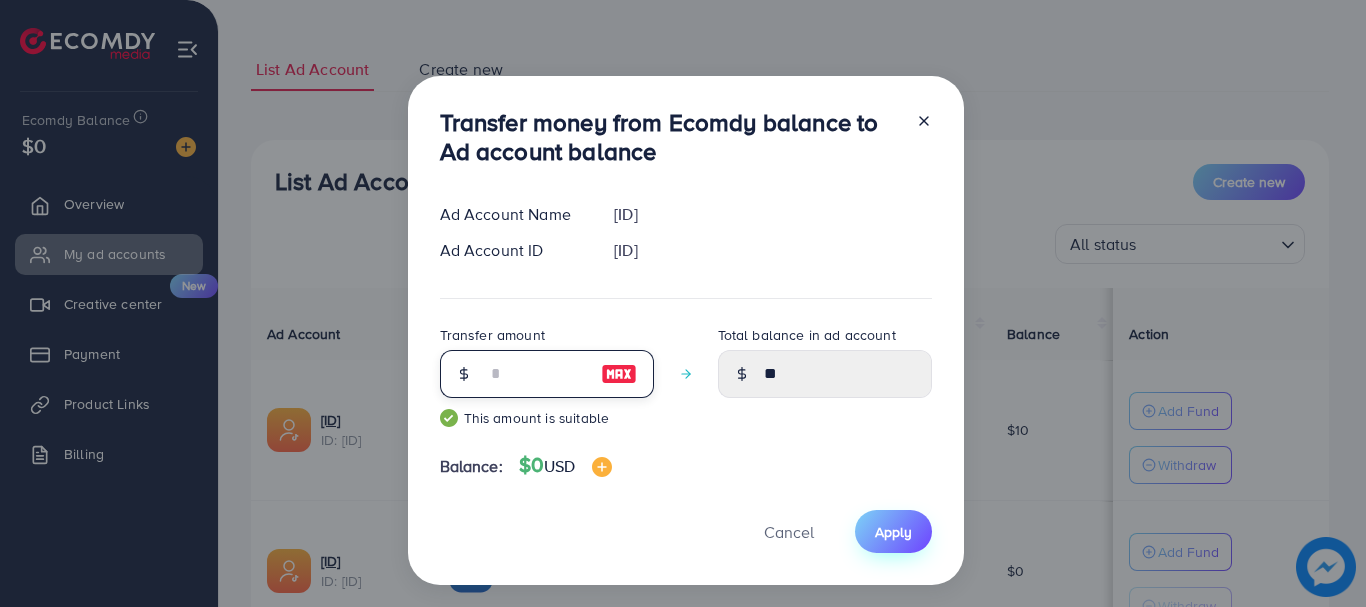 type on "**" 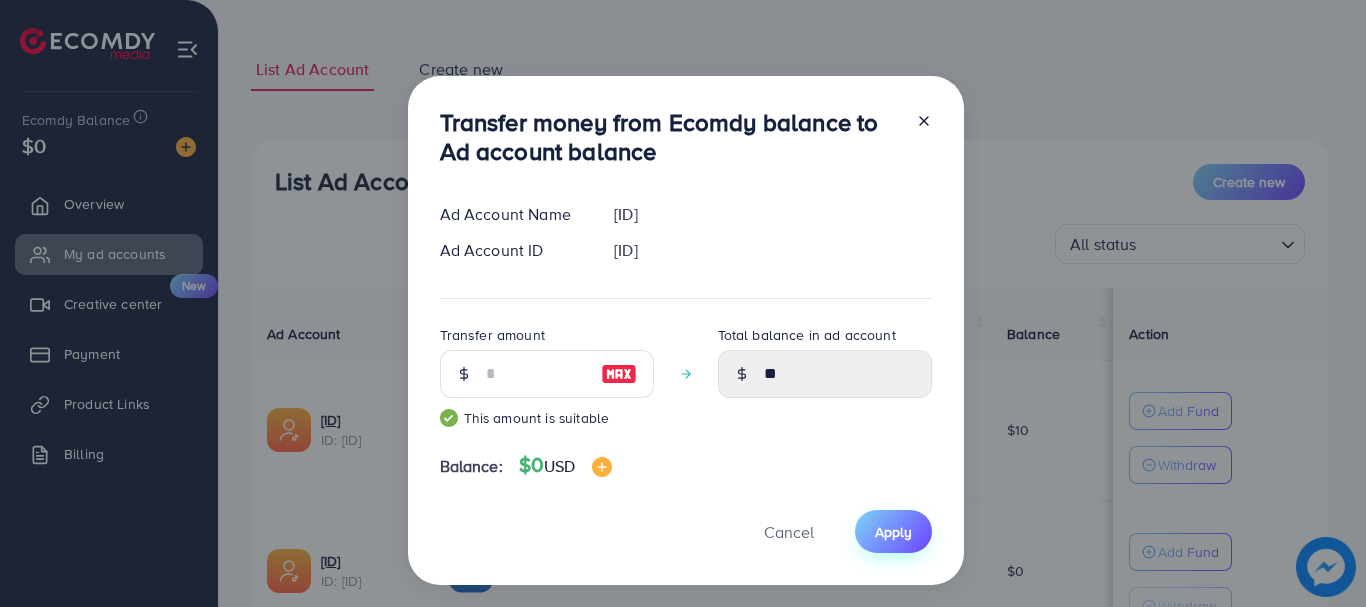 click on "Apply" at bounding box center (893, 532) 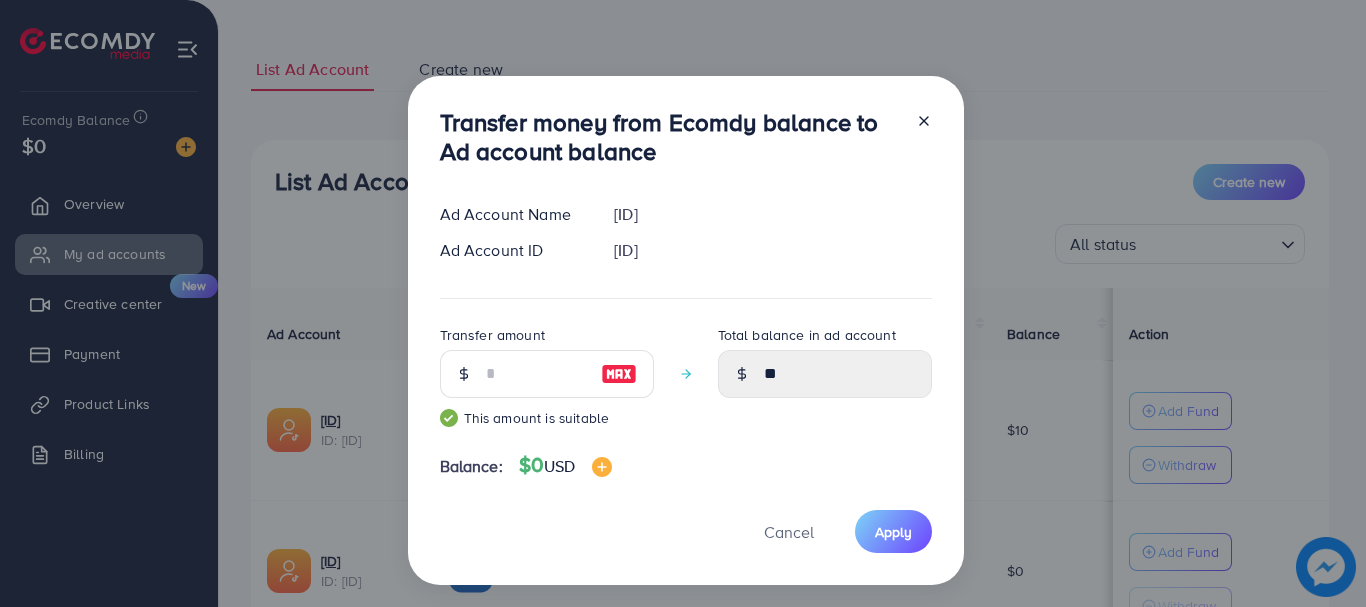 click 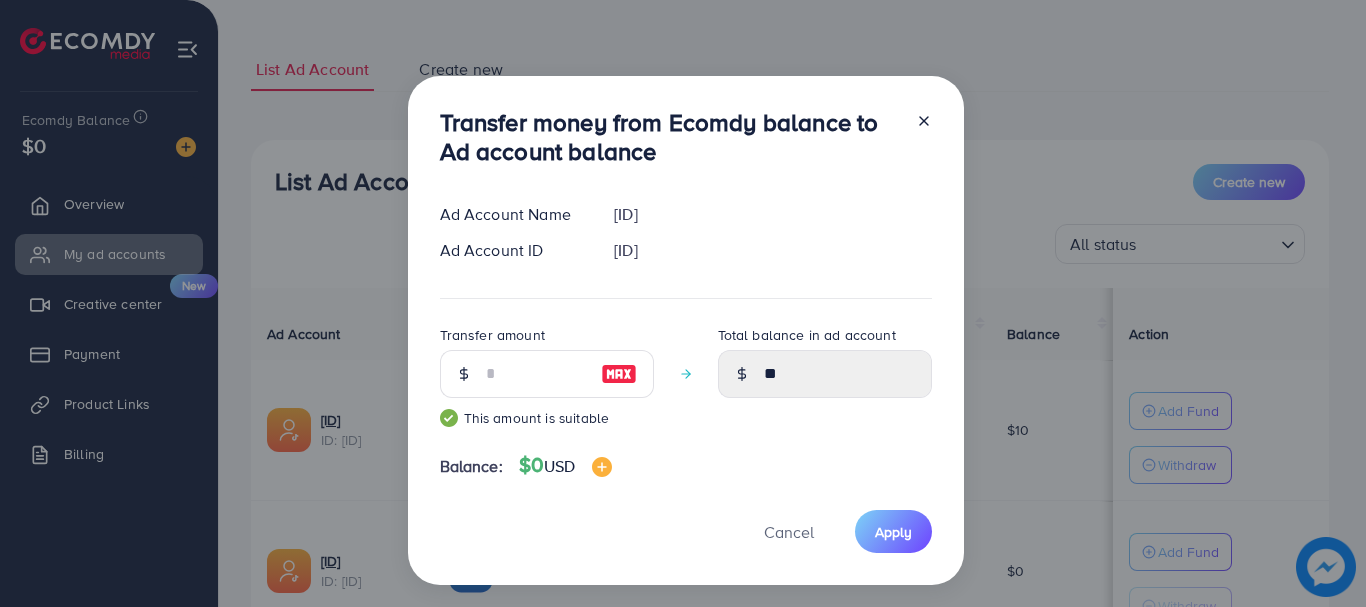 type 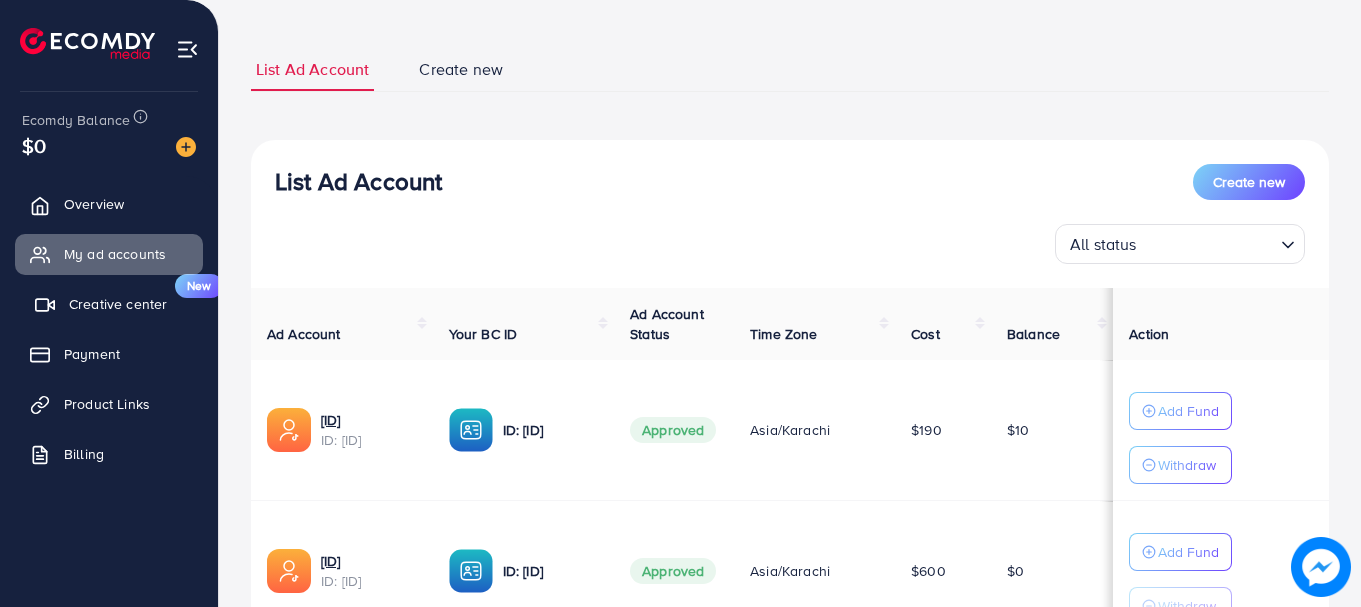 click on "Creative center" at bounding box center [118, 304] 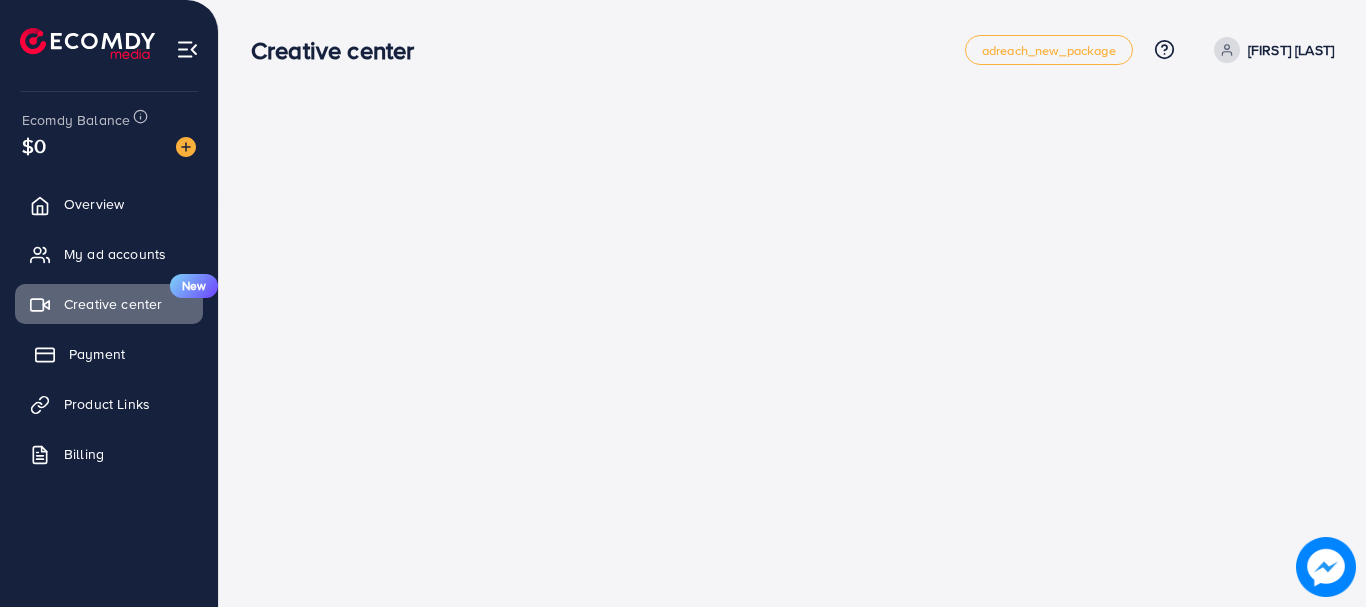 click on "Payment" at bounding box center (97, 354) 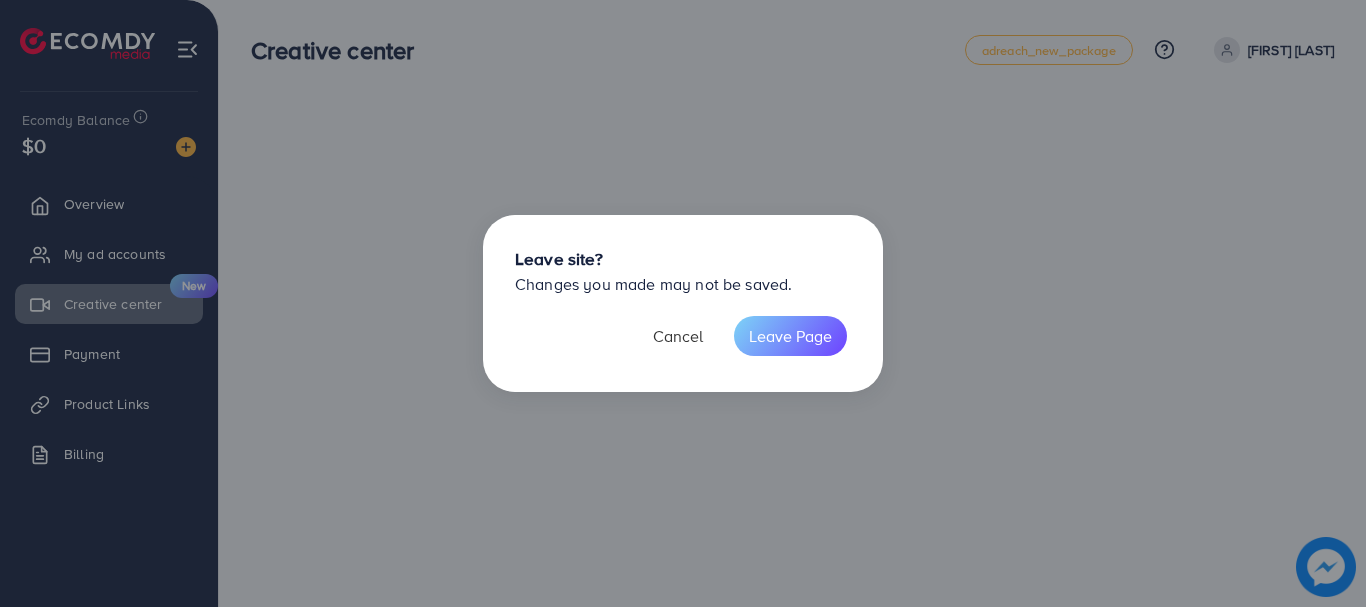 click on "Cancel" at bounding box center [678, 336] 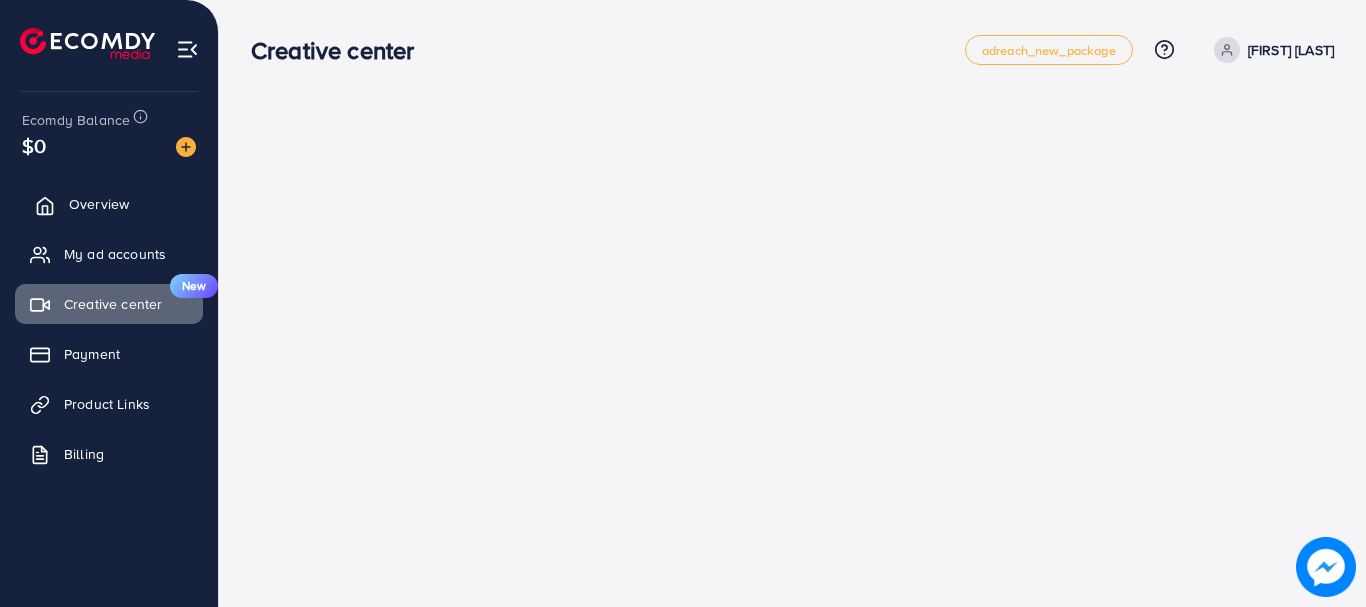 click on "Overview" at bounding box center (109, 204) 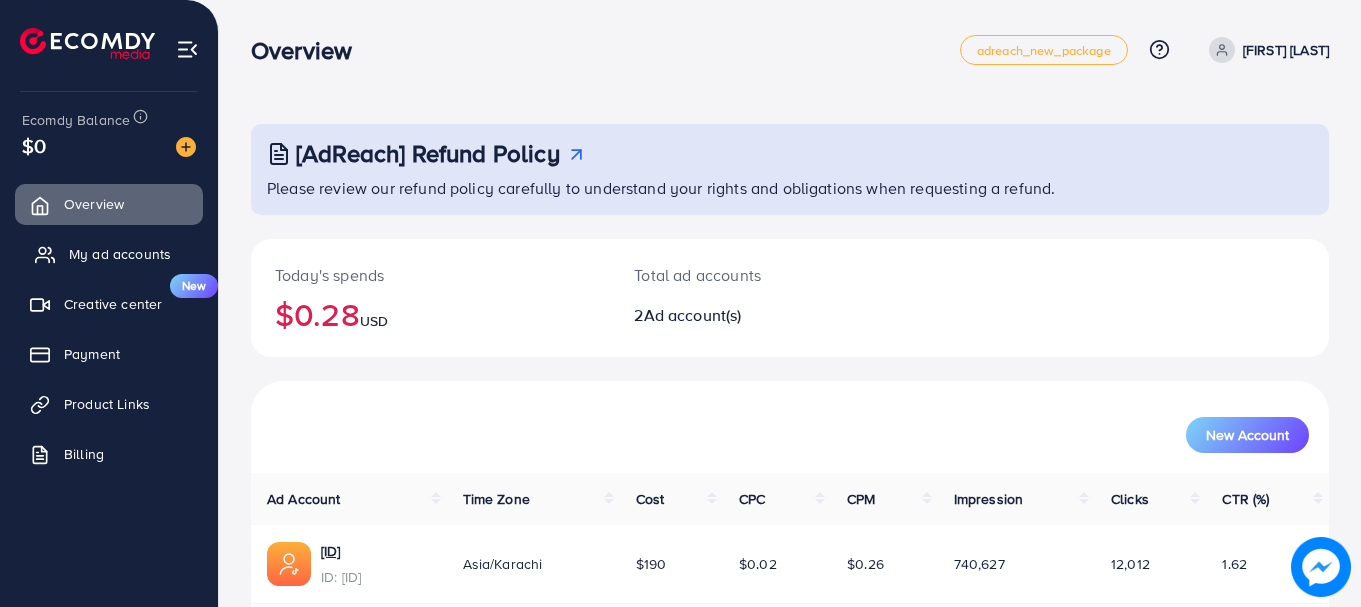click on "My ad accounts" at bounding box center (120, 254) 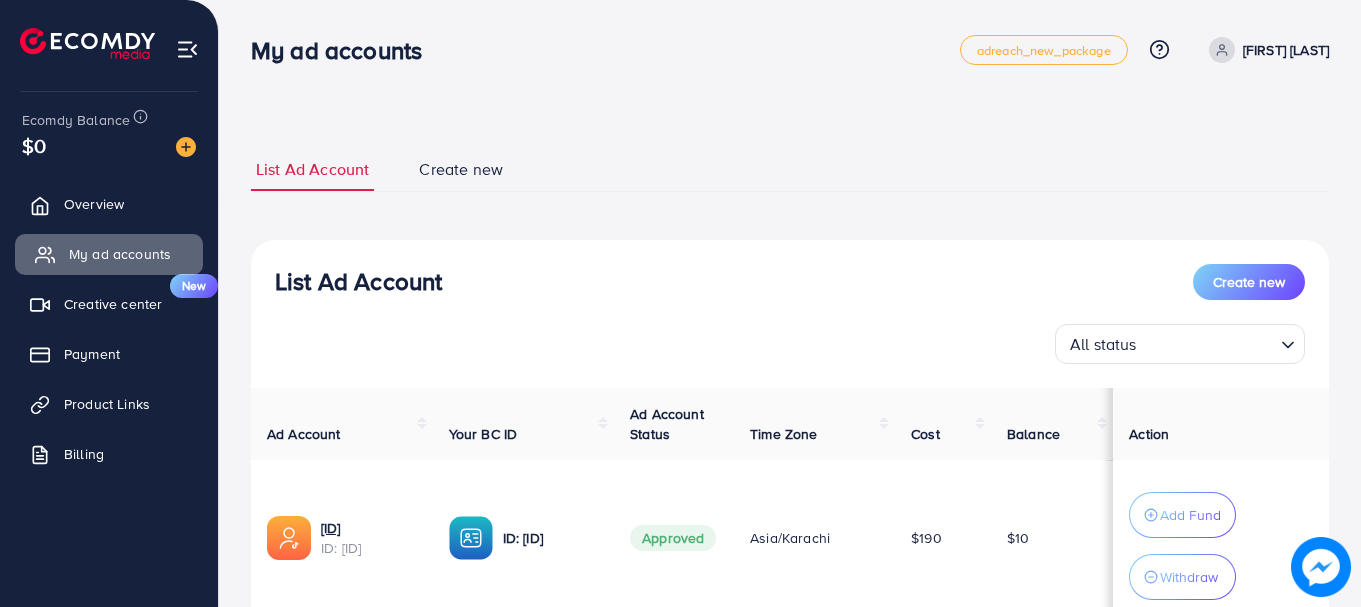 select 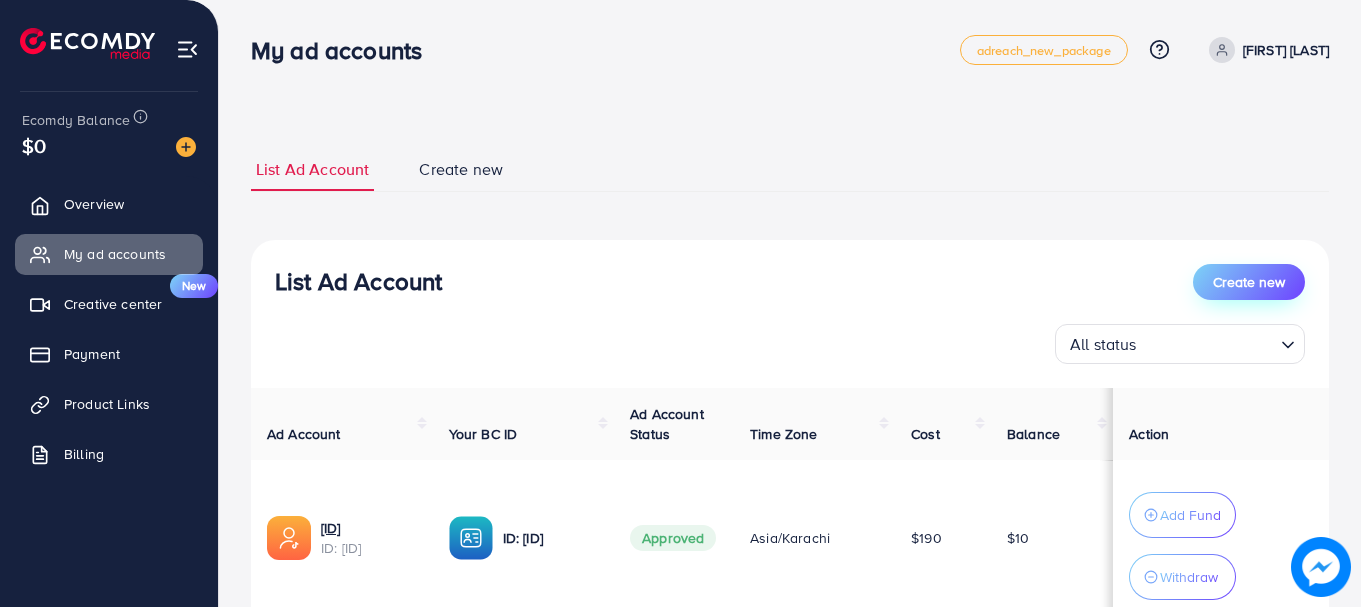 click on "Create new" at bounding box center (1249, 282) 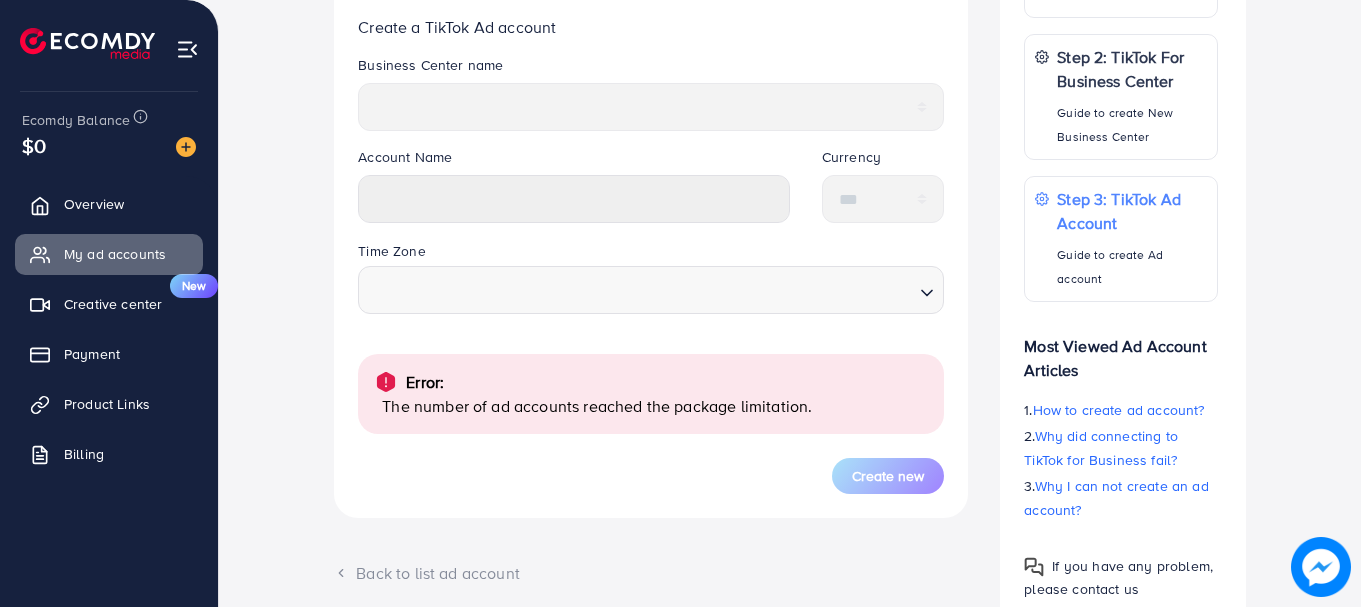 scroll, scrollTop: 500, scrollLeft: 0, axis: vertical 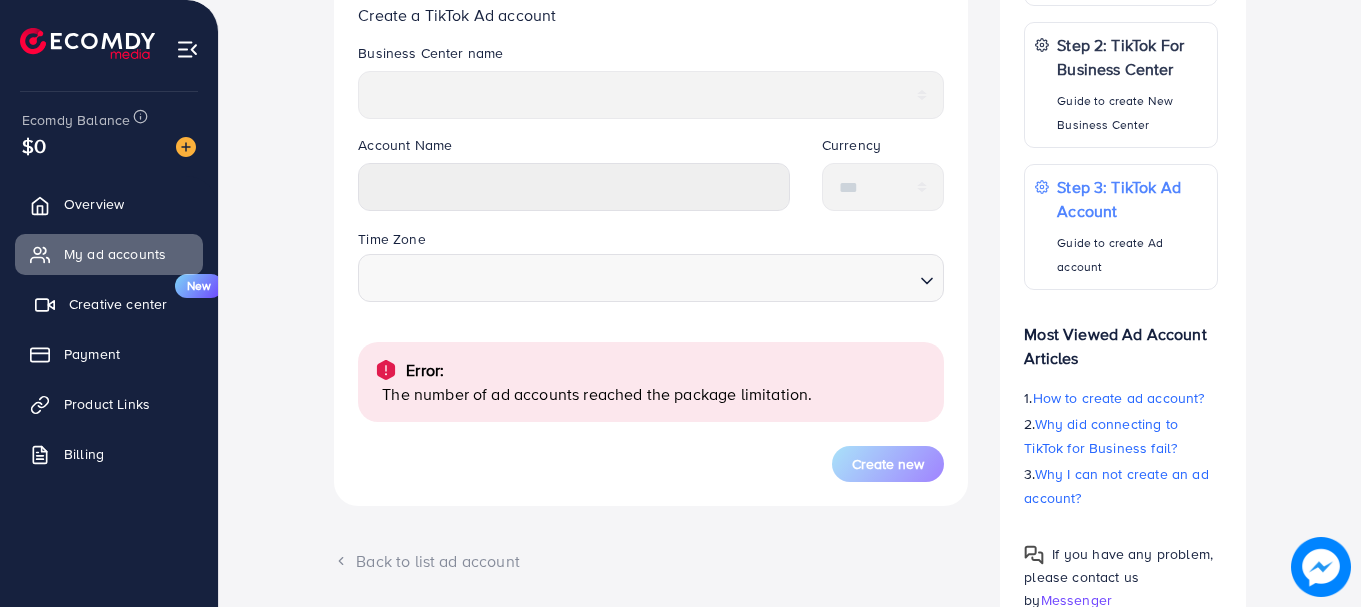 click on "Creative center" at bounding box center (118, 304) 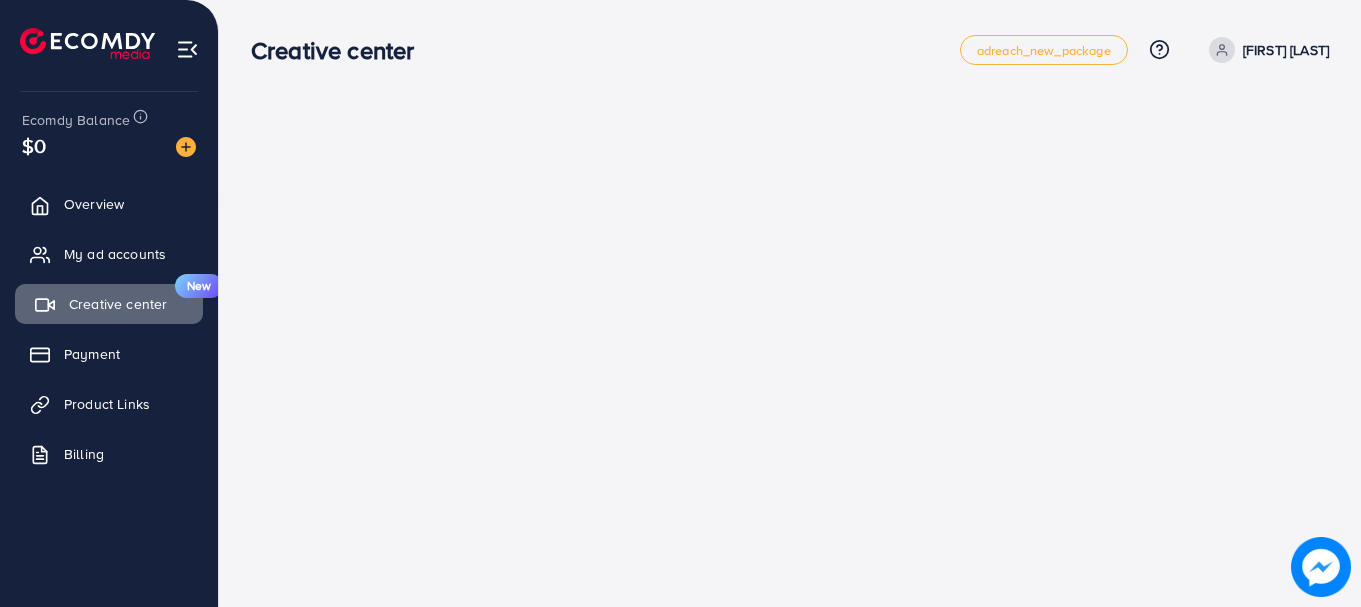 scroll, scrollTop: 0, scrollLeft: 0, axis: both 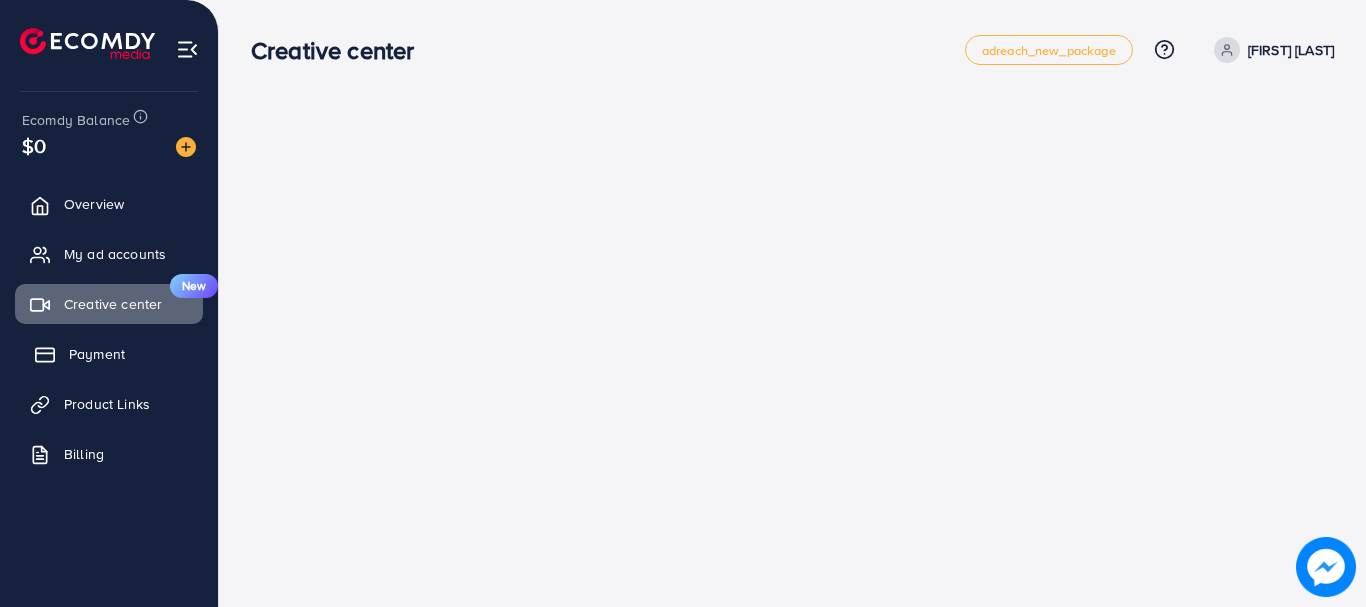 click on "Payment" at bounding box center [109, 354] 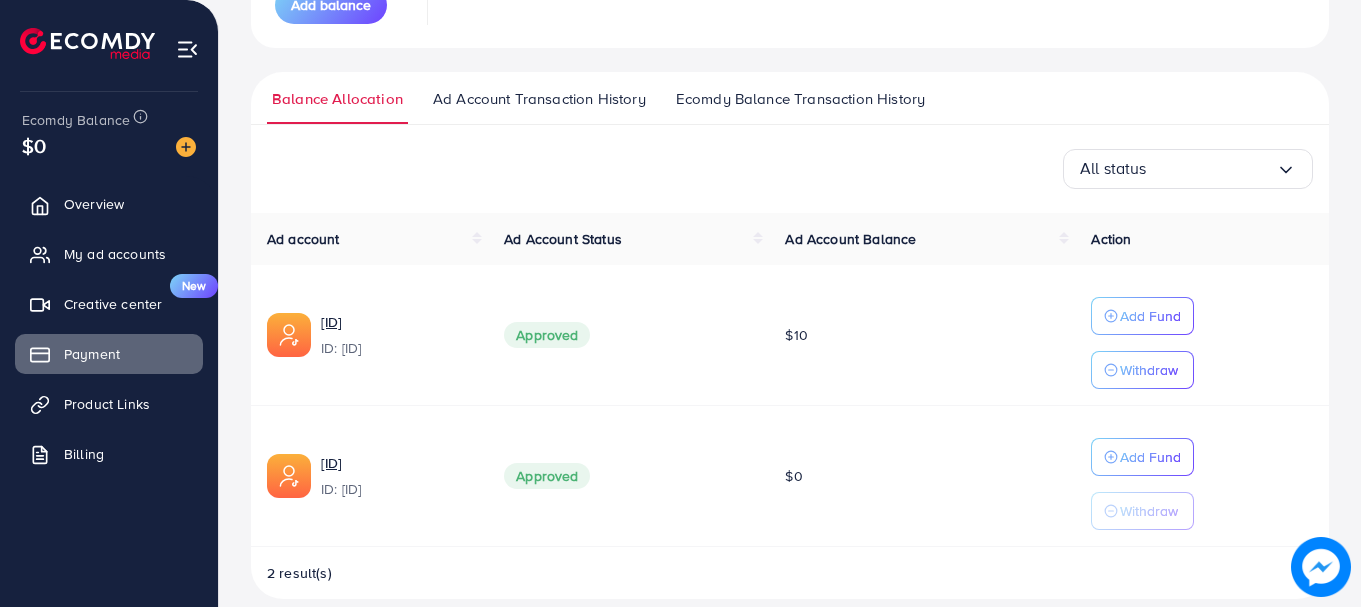 scroll, scrollTop: 382, scrollLeft: 0, axis: vertical 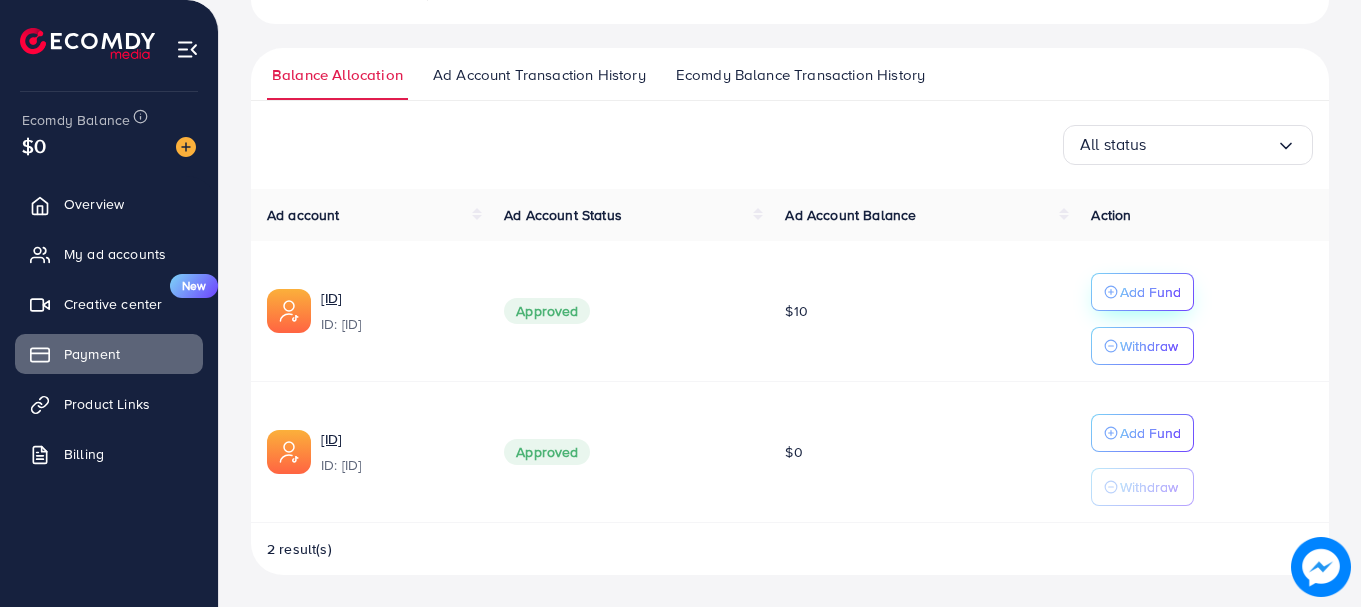 click 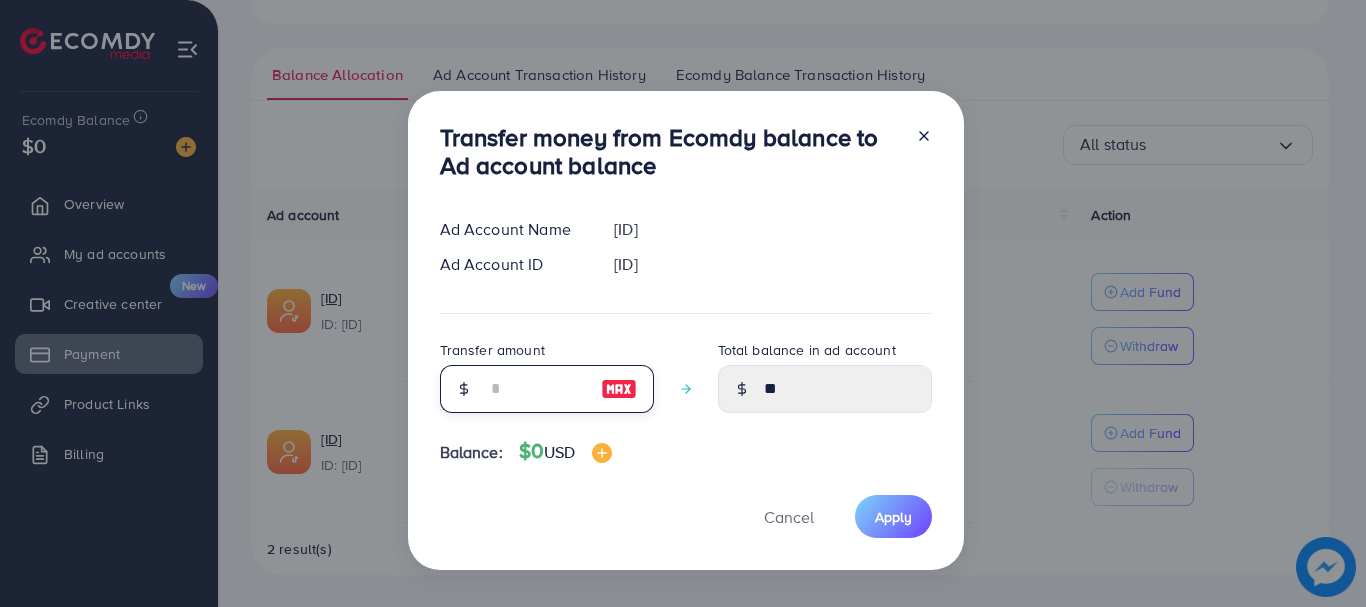 click at bounding box center [536, 389] 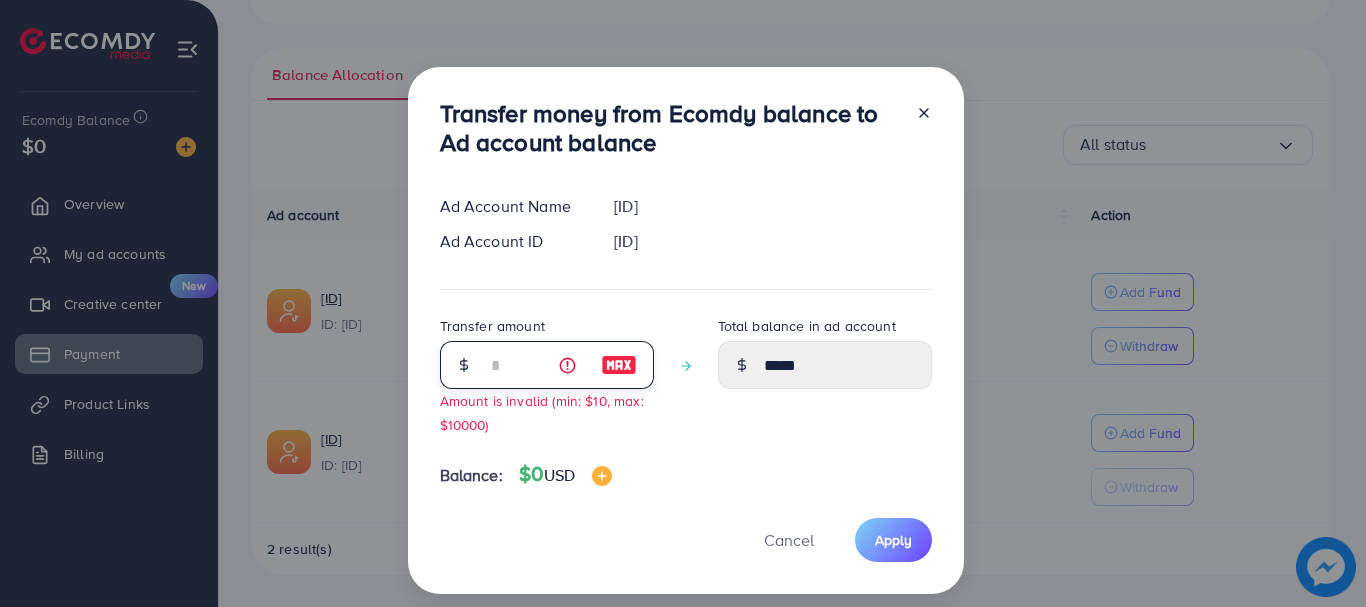 type on "*" 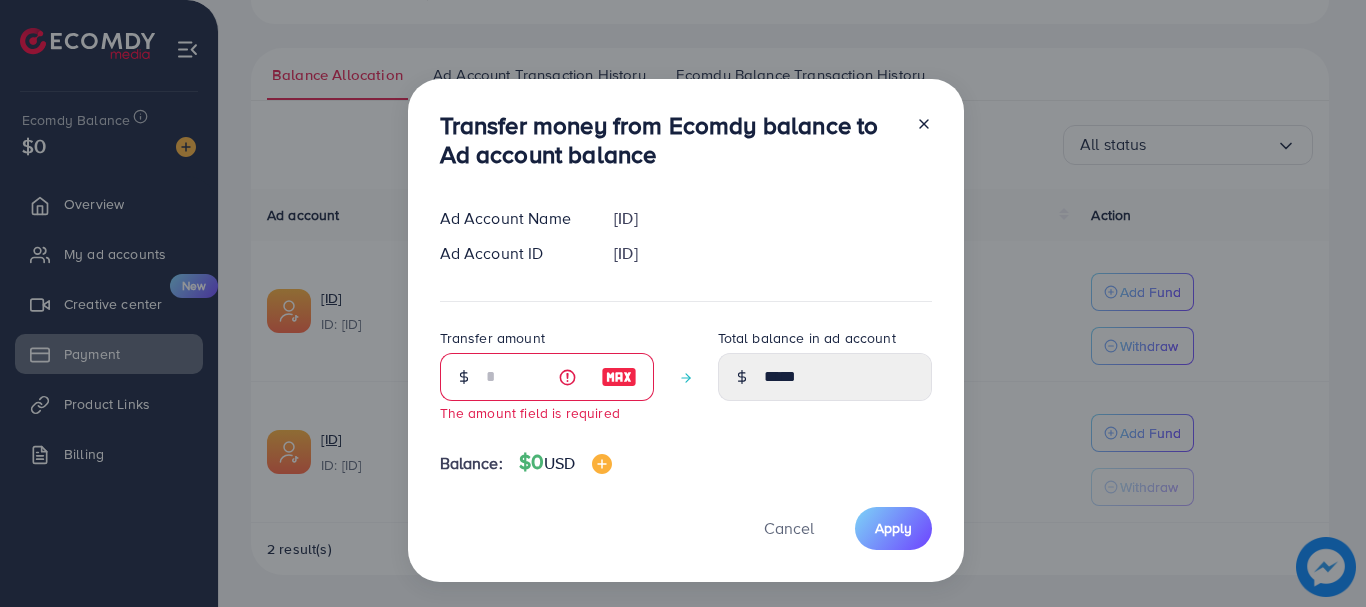 click at bounding box center [916, 144] 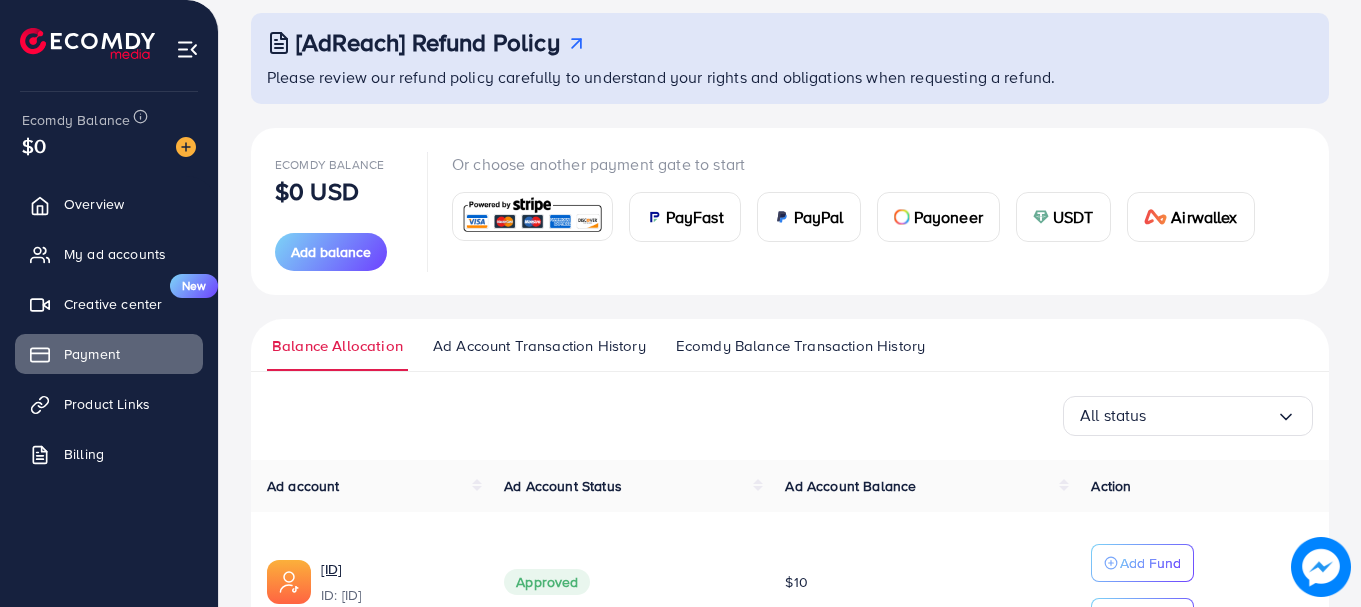scroll, scrollTop: 0, scrollLeft: 0, axis: both 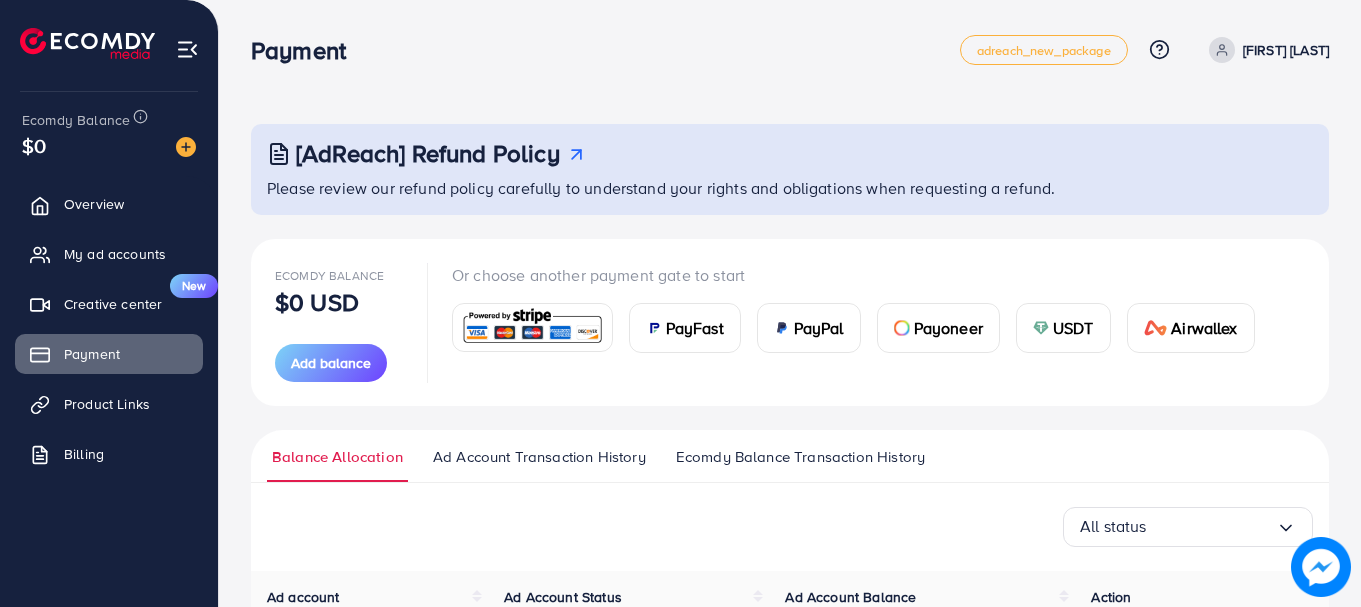 click on "[FIRST] [LAST]" at bounding box center (1286, 50) 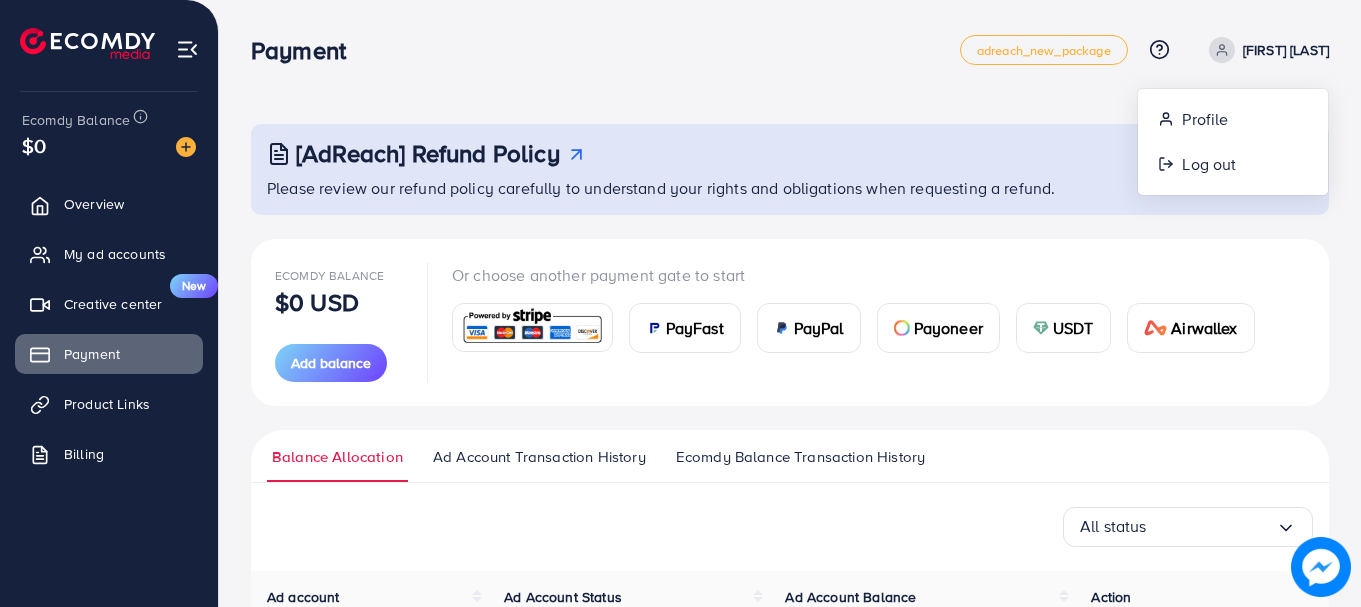 click on "Payment   adreach_new_package  Help Center Contact Support Plans and Pricing Term and policy About Us  Mustafa Magsi  Profile Log out" at bounding box center (790, 50) 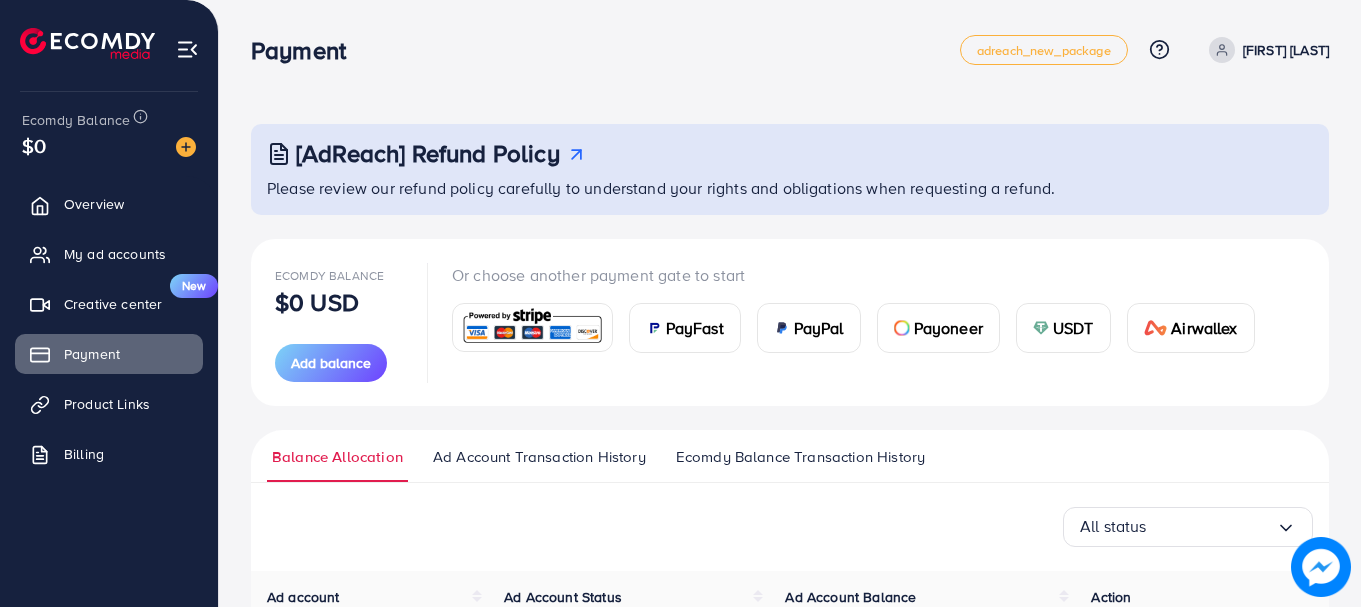 click at bounding box center [187, 49] 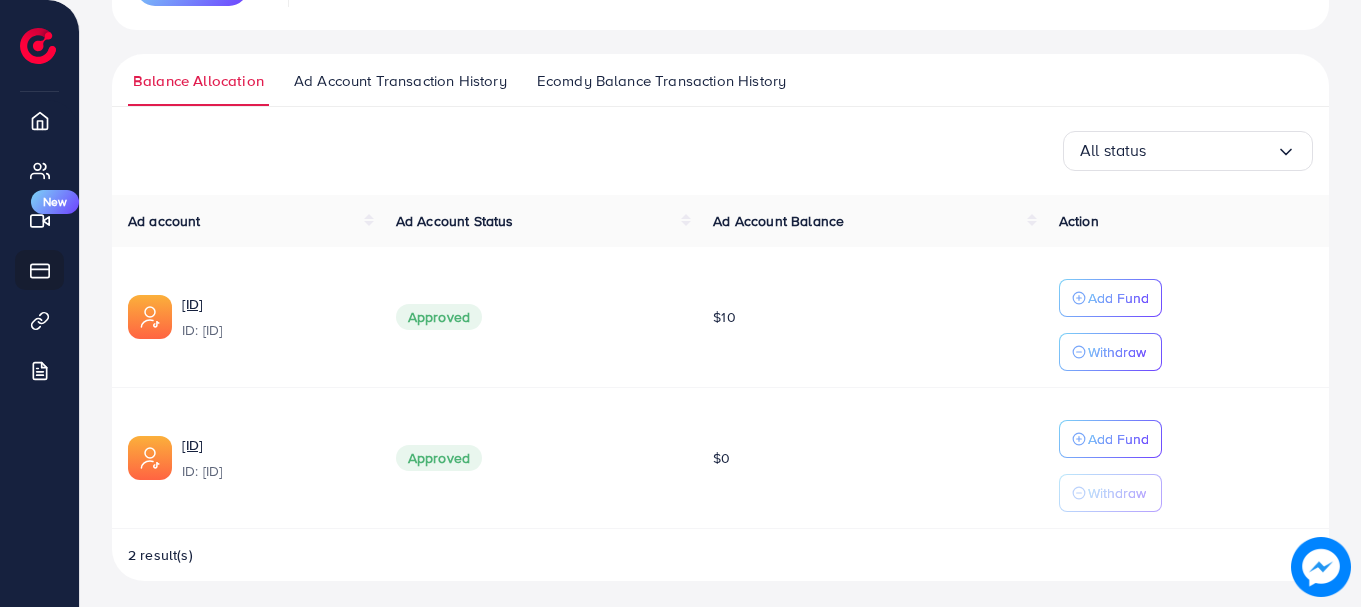 scroll, scrollTop: 382, scrollLeft: 0, axis: vertical 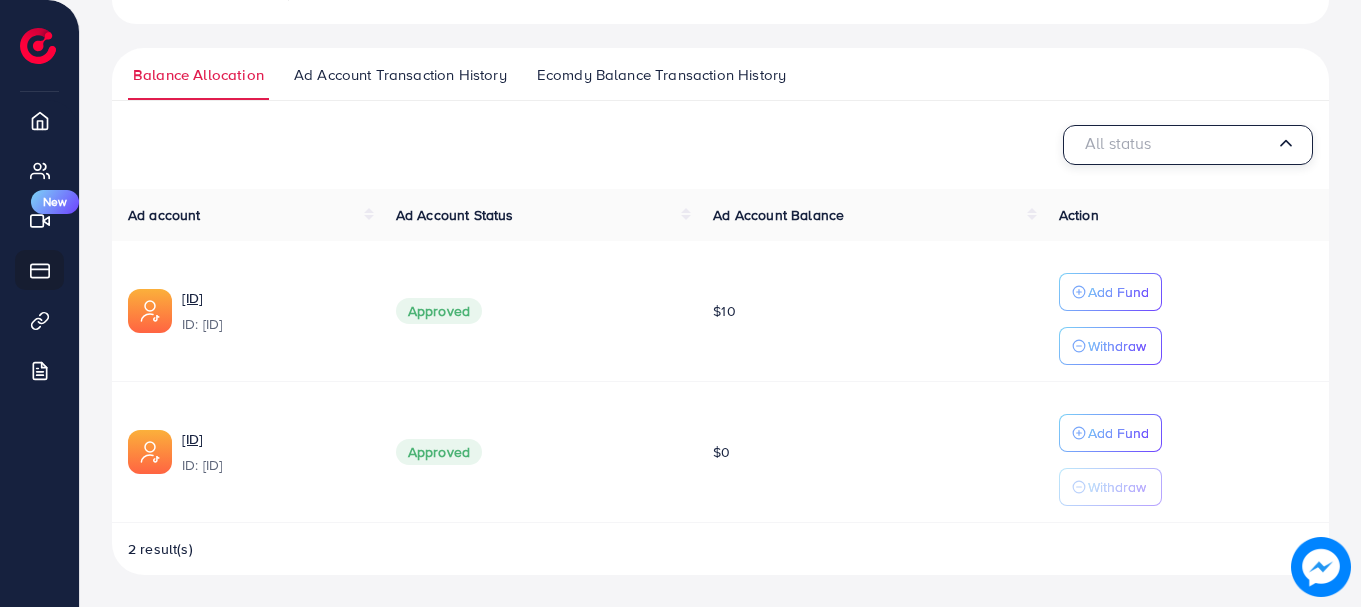 click at bounding box center (1178, 144) 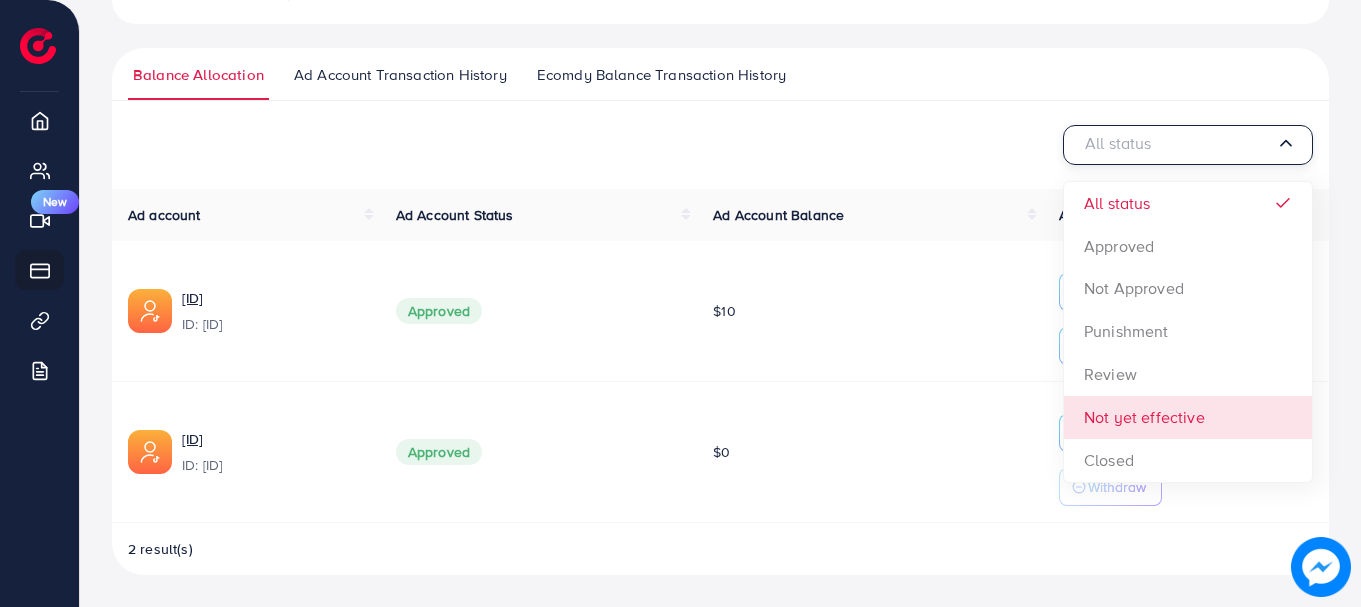click on "Approved" at bounding box center (539, 452) 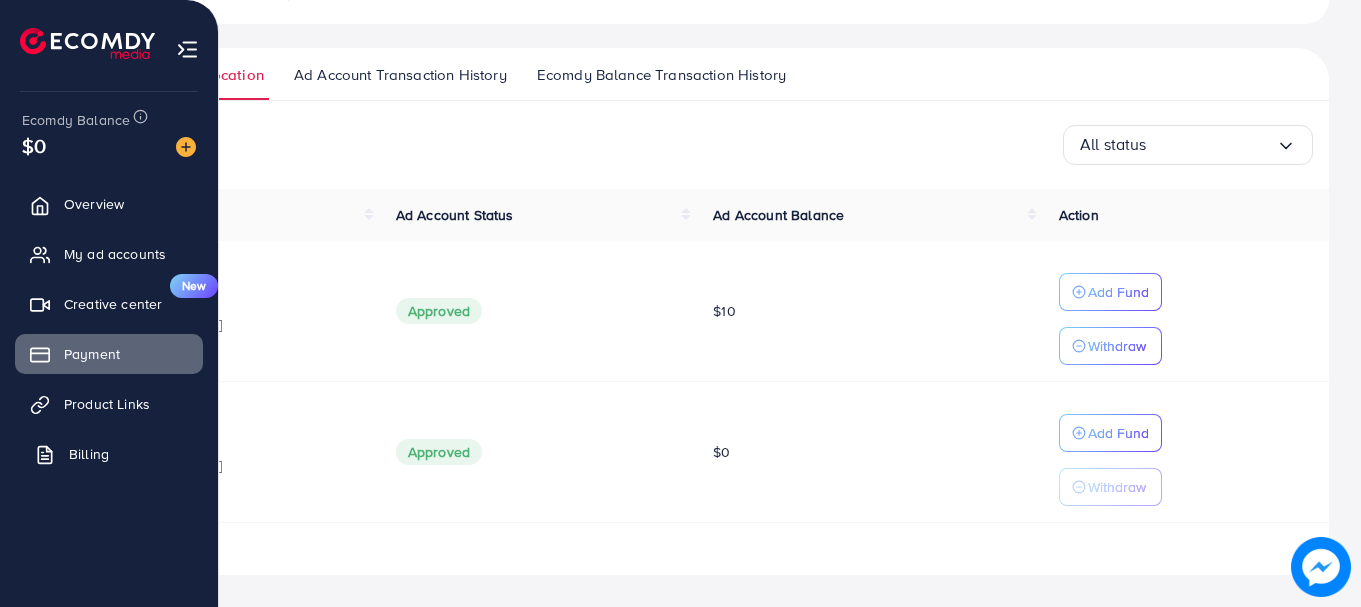 click on "Billing" at bounding box center (109, 454) 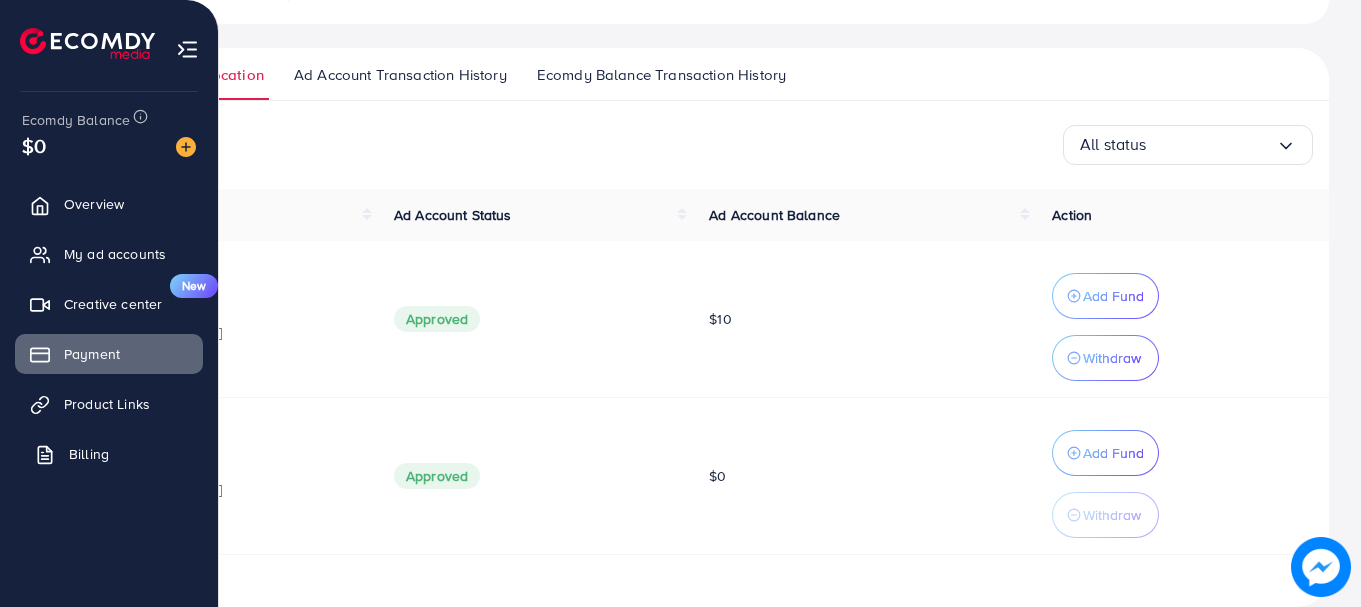 scroll, scrollTop: 0, scrollLeft: 0, axis: both 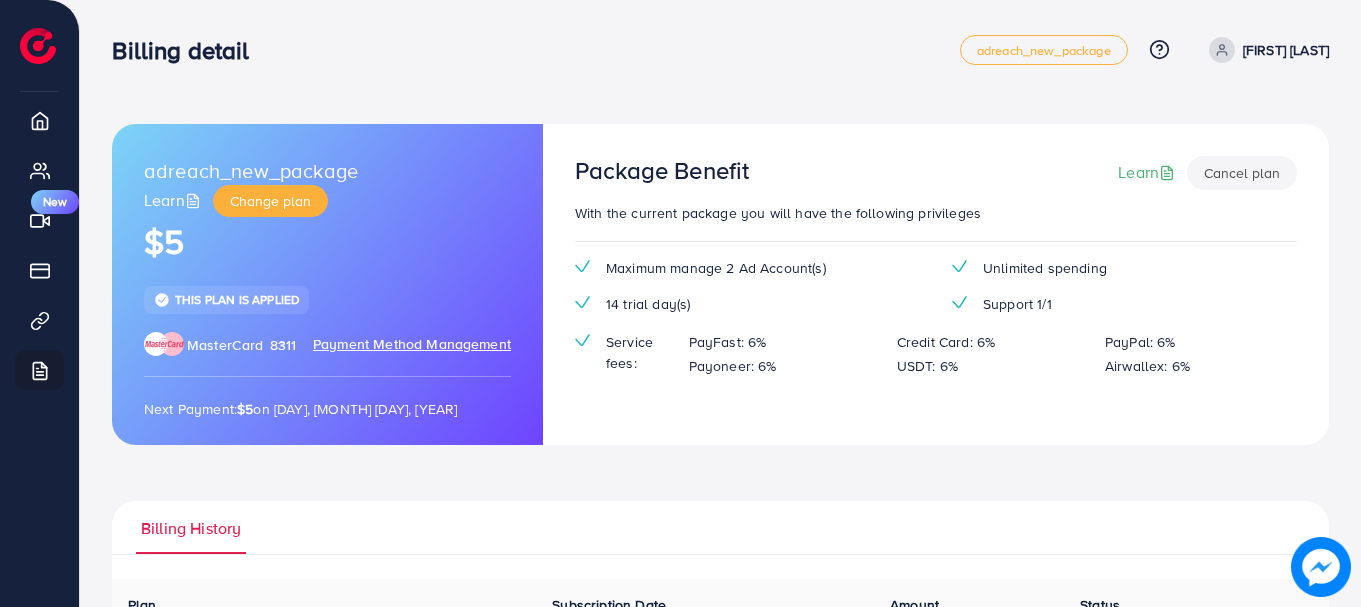 click at bounding box center (1321, 567) 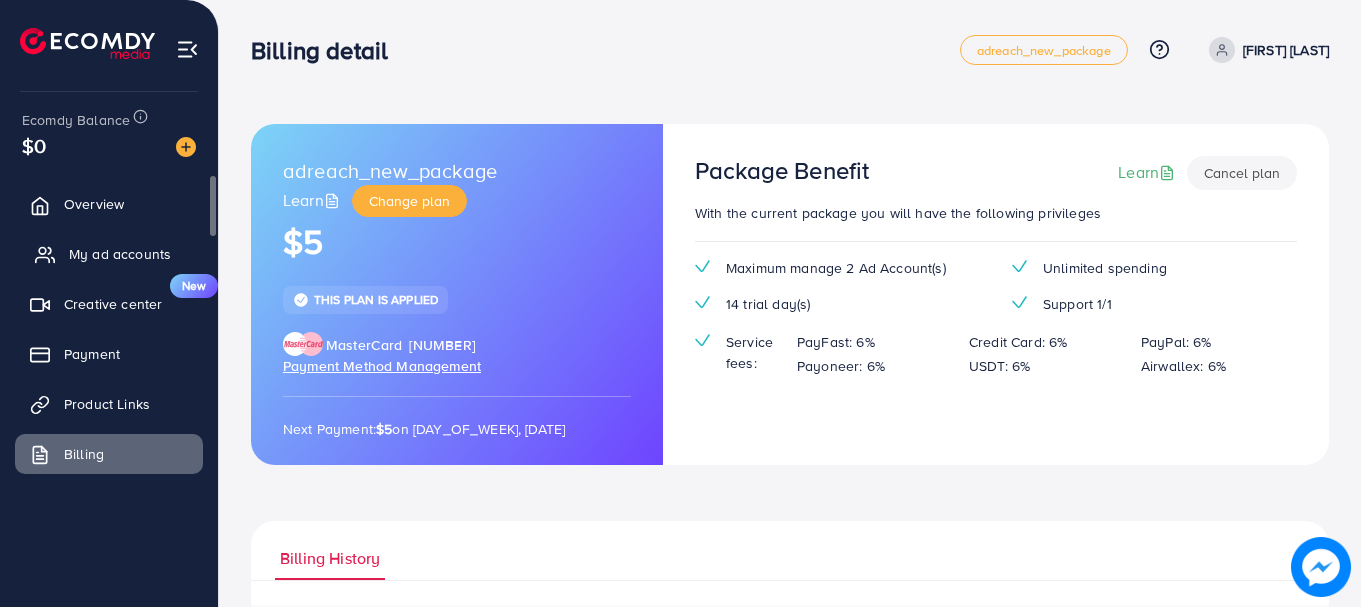 scroll, scrollTop: 0, scrollLeft: 0, axis: both 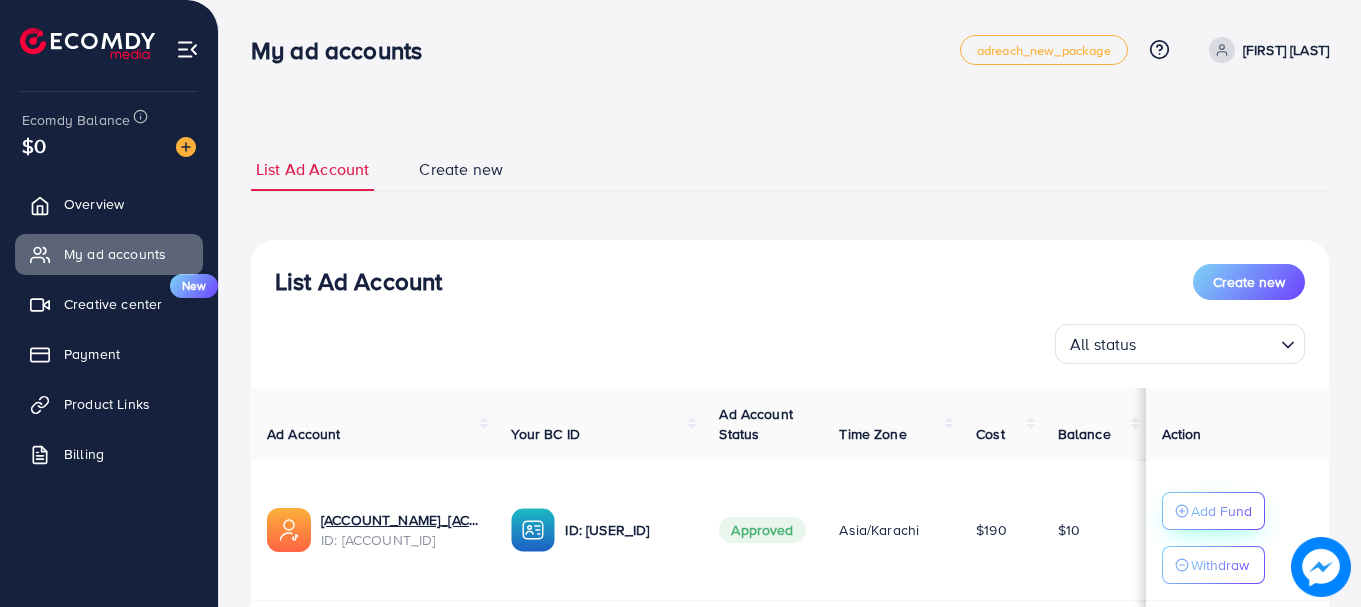 click on "Add Fund" at bounding box center (1221, 511) 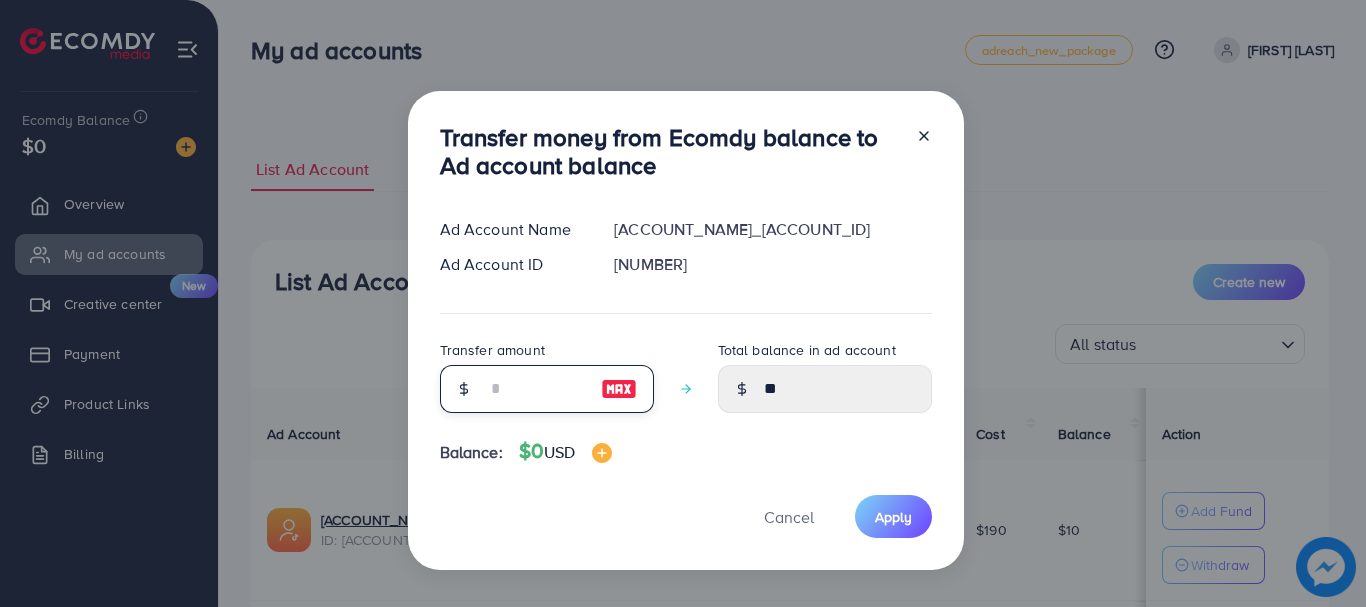 click at bounding box center [536, 389] 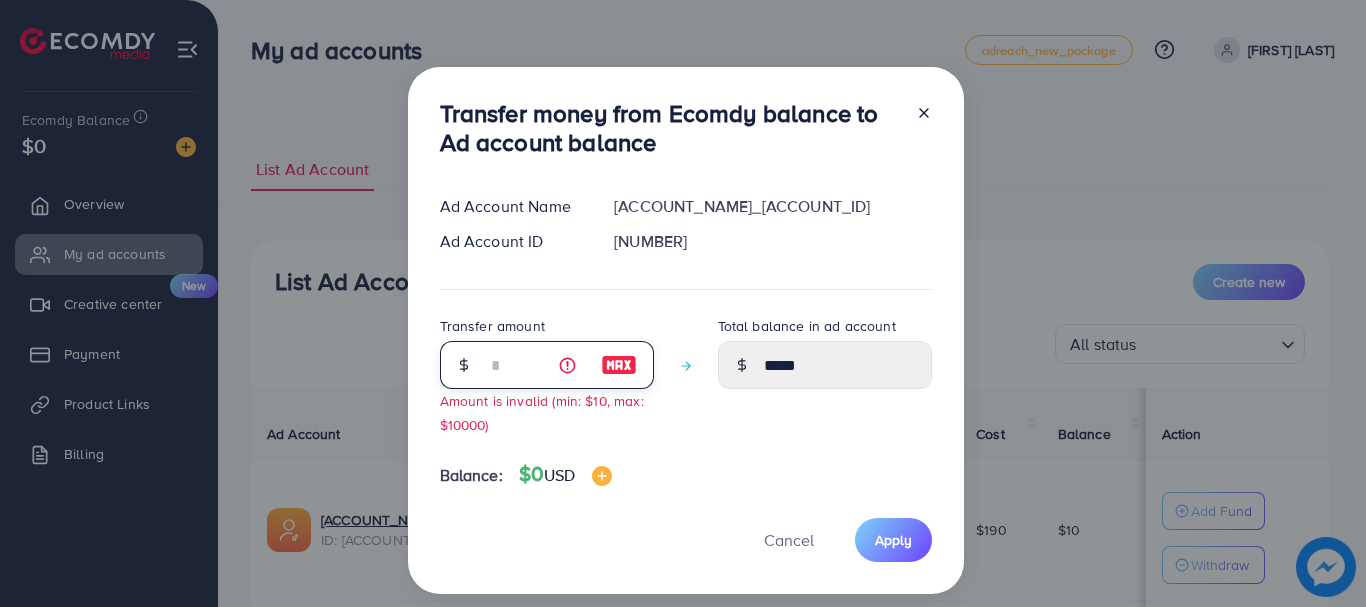 type on "*" 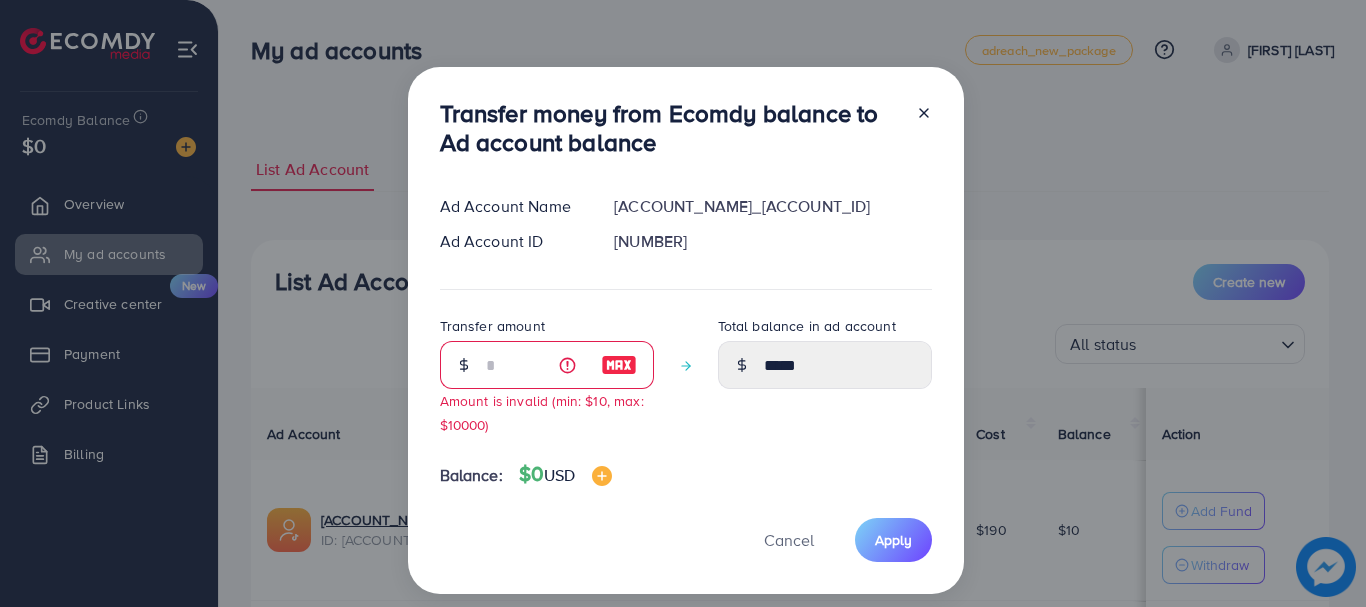 click 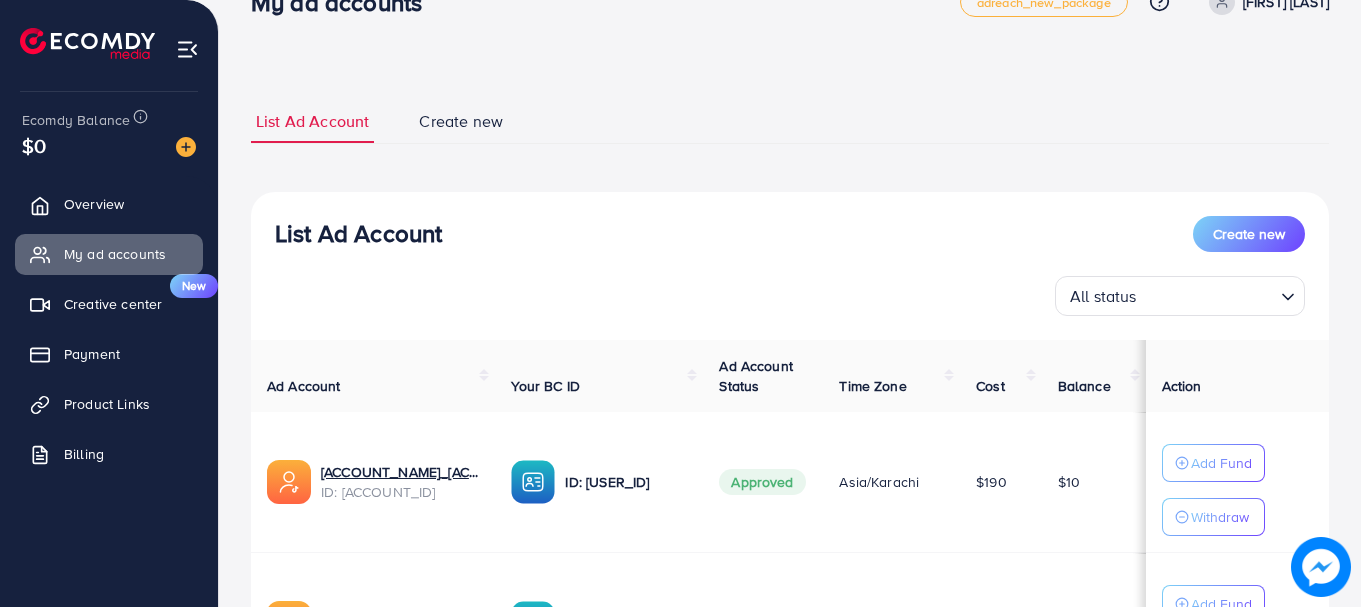 scroll, scrollTop: 0, scrollLeft: 0, axis: both 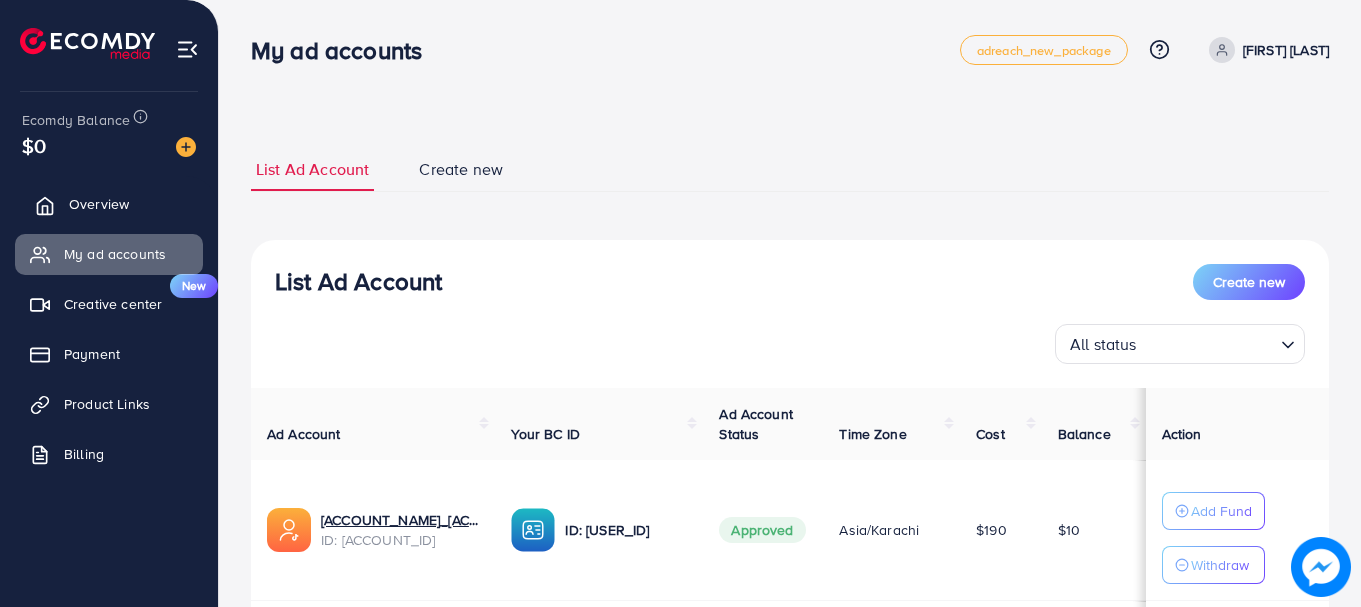 click on "Overview" at bounding box center (99, 204) 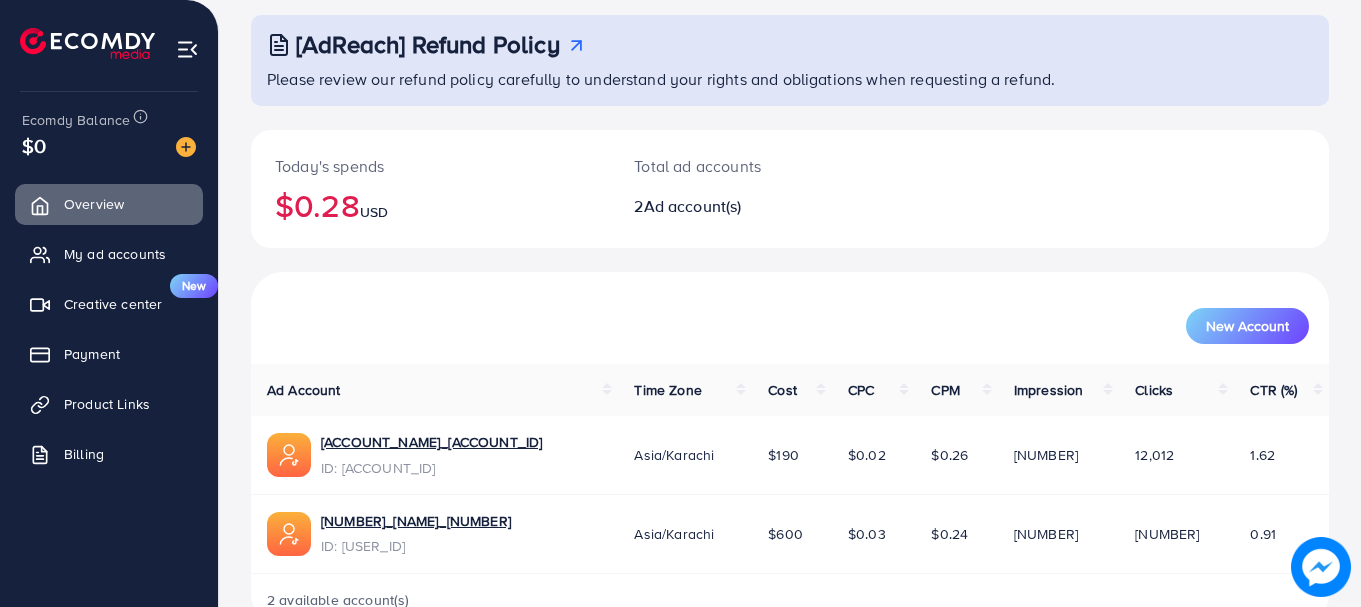scroll, scrollTop: 160, scrollLeft: 0, axis: vertical 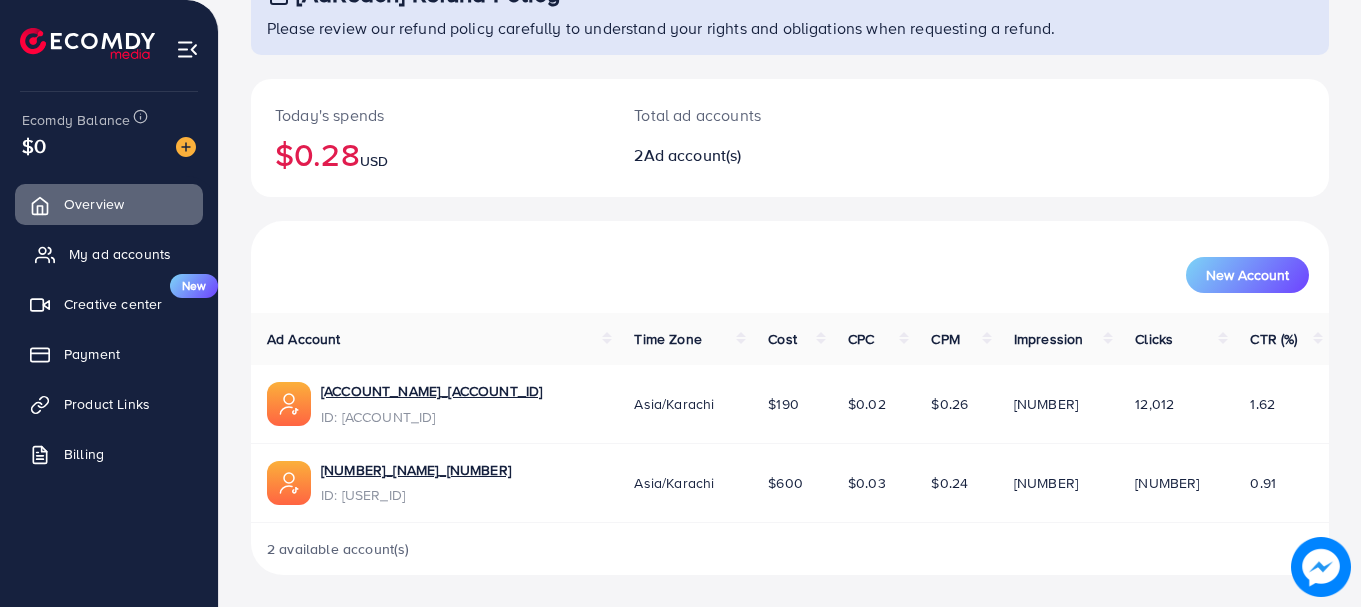 click on "My ad accounts" at bounding box center (120, 254) 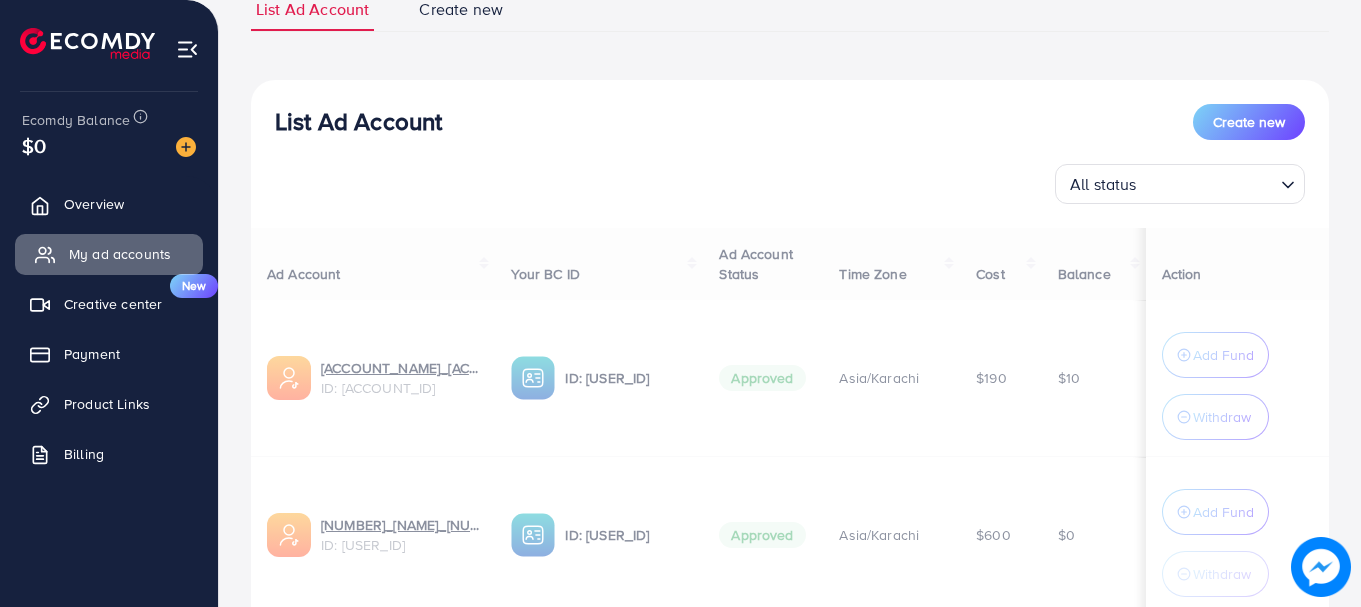 scroll, scrollTop: 0, scrollLeft: 0, axis: both 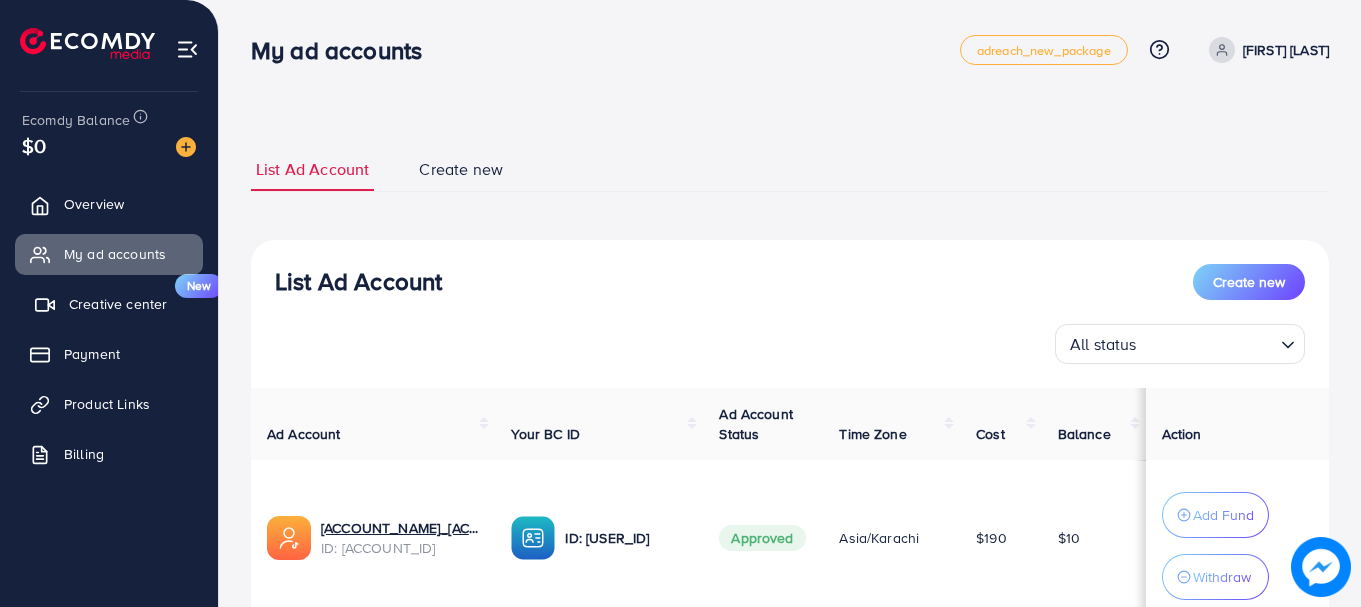 click on "Creative center" at bounding box center (118, 304) 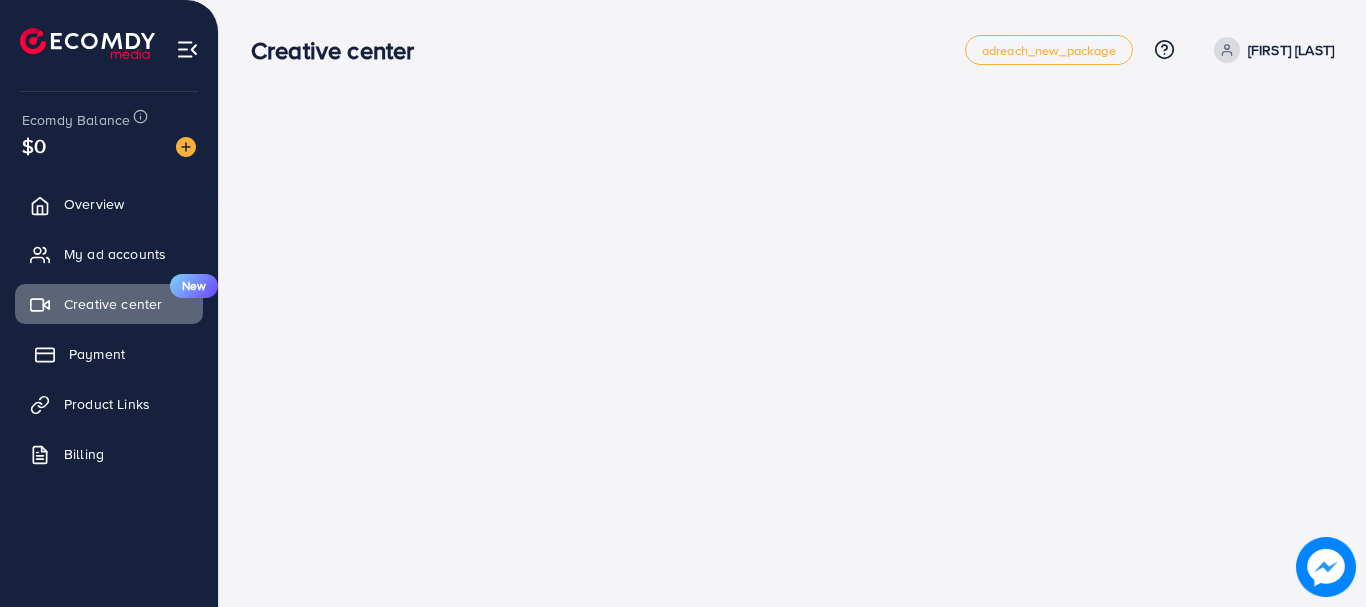 click on "Payment" at bounding box center [97, 354] 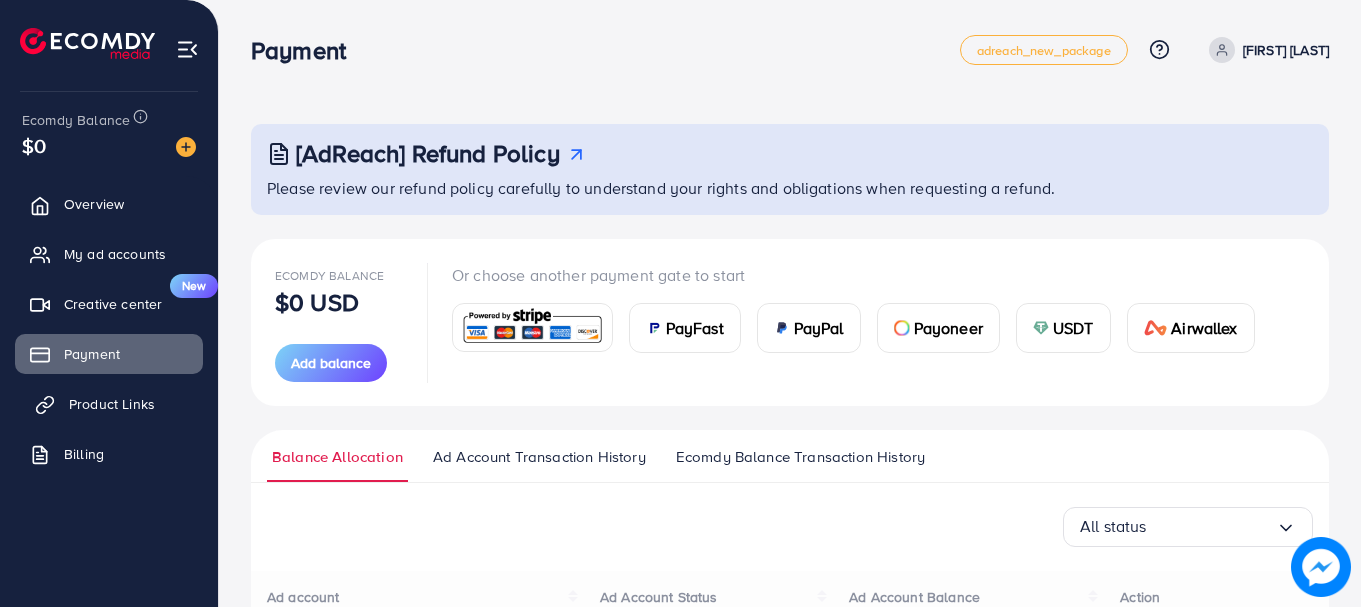 click on "Product Links" at bounding box center [112, 404] 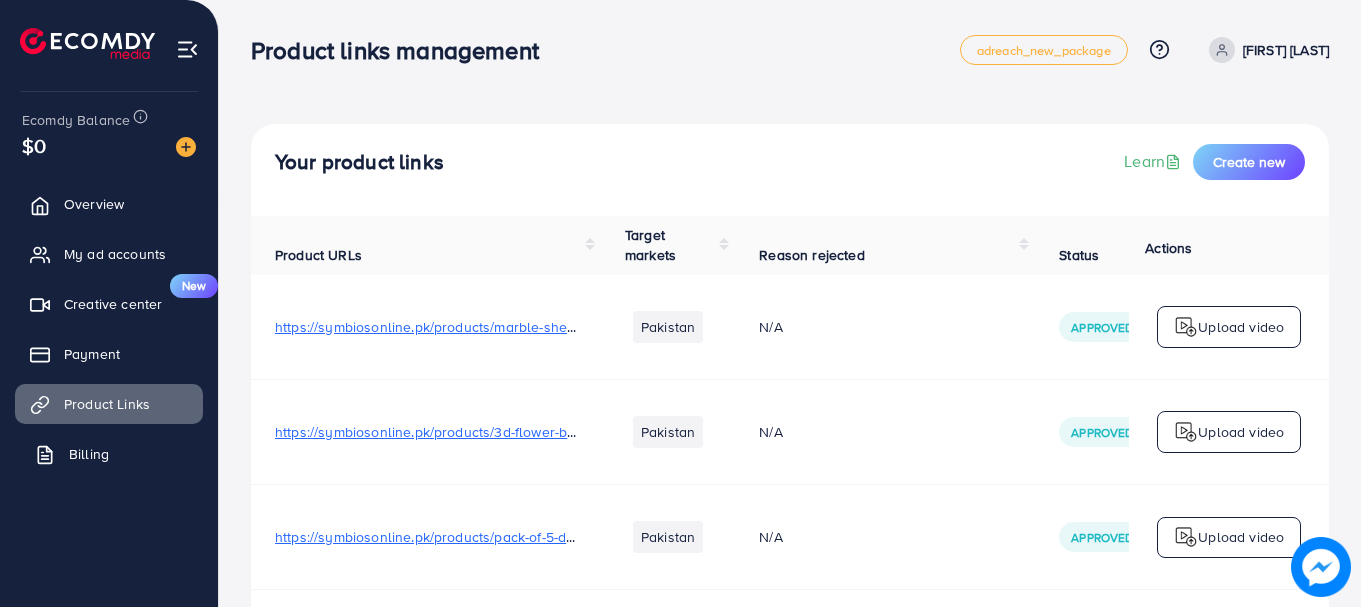click on "Billing" at bounding box center [109, 454] 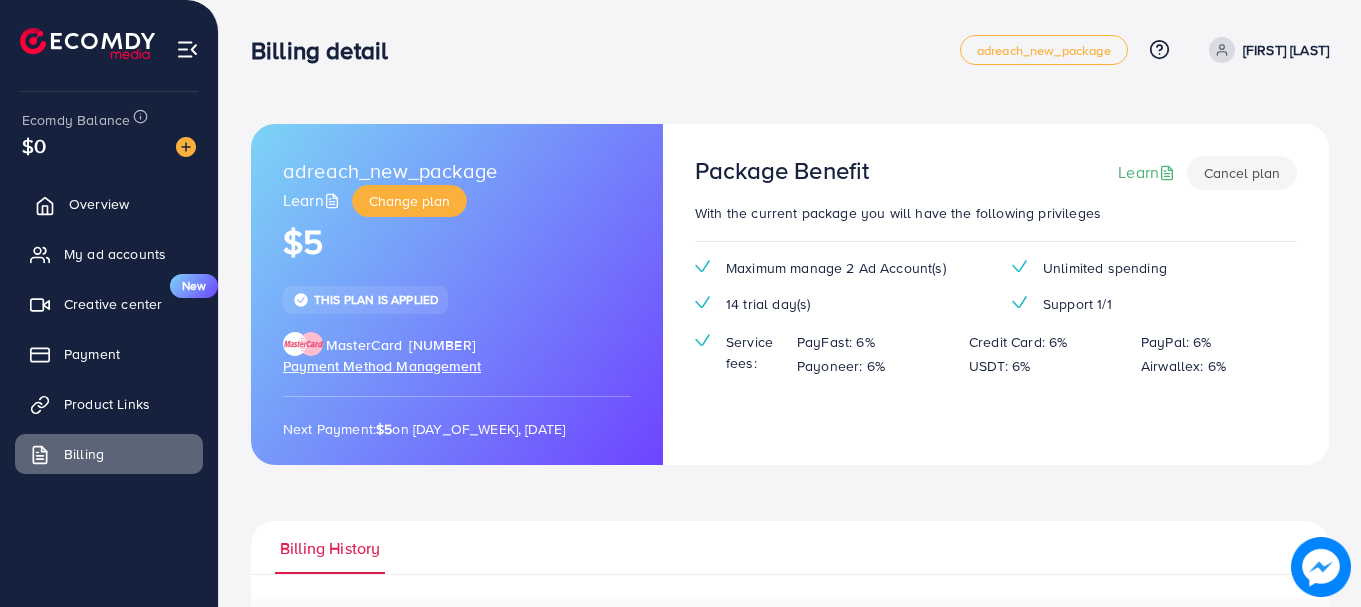 click on "Overview" at bounding box center [99, 204] 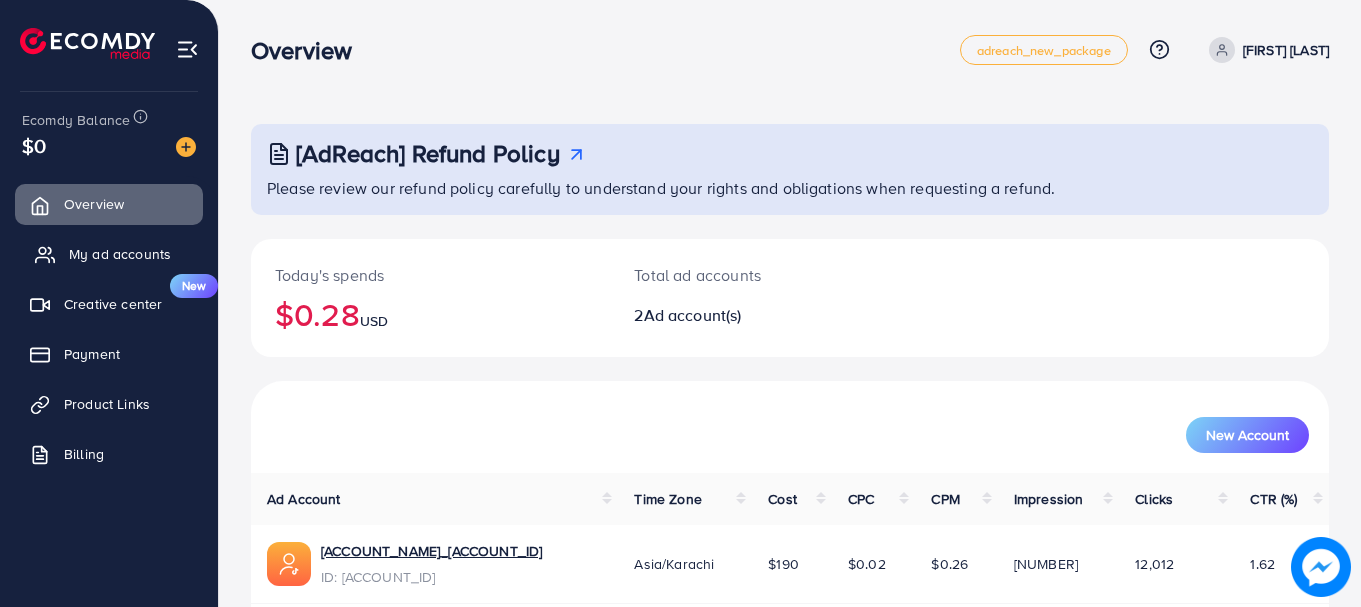 click on "My ad accounts" at bounding box center [109, 254] 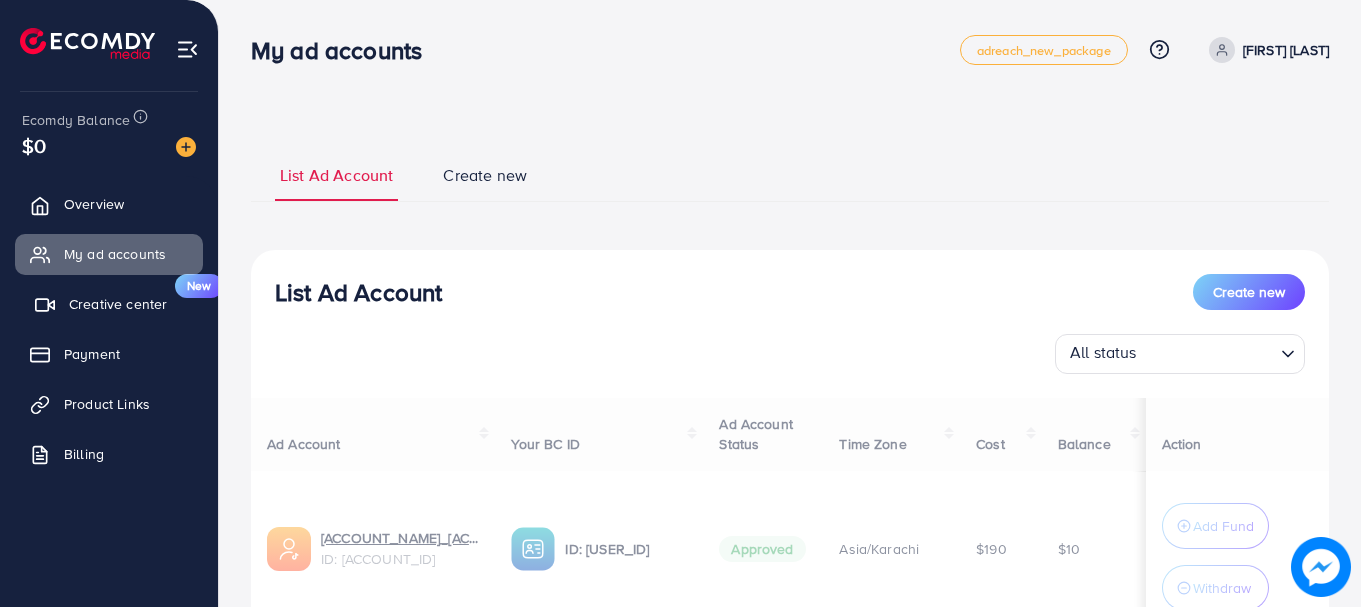 click on "Creative center  New" at bounding box center [109, 304] 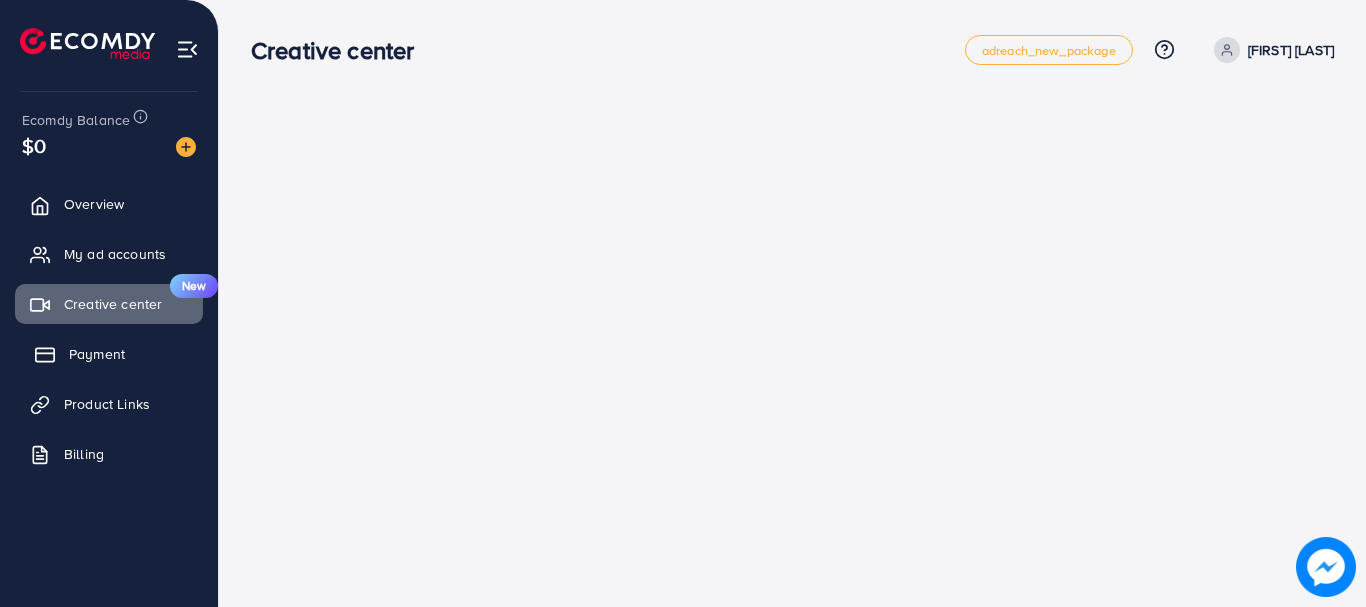 click on "Payment" at bounding box center (97, 354) 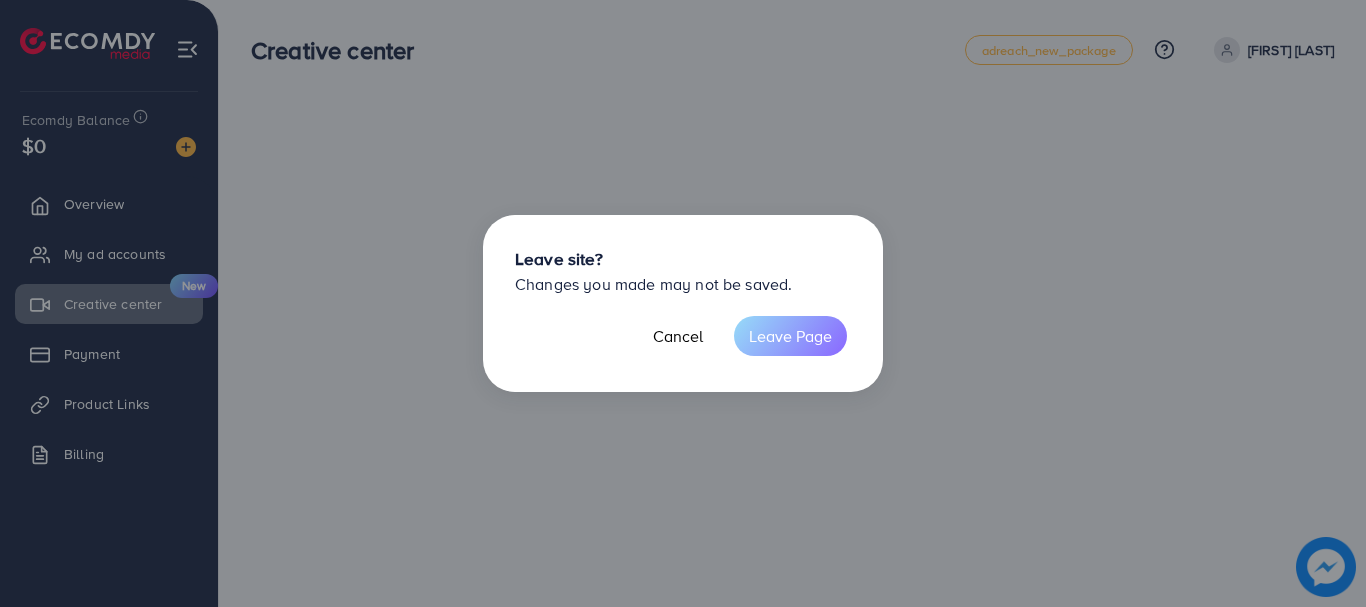click on "Leave Page" at bounding box center (790, 336) 